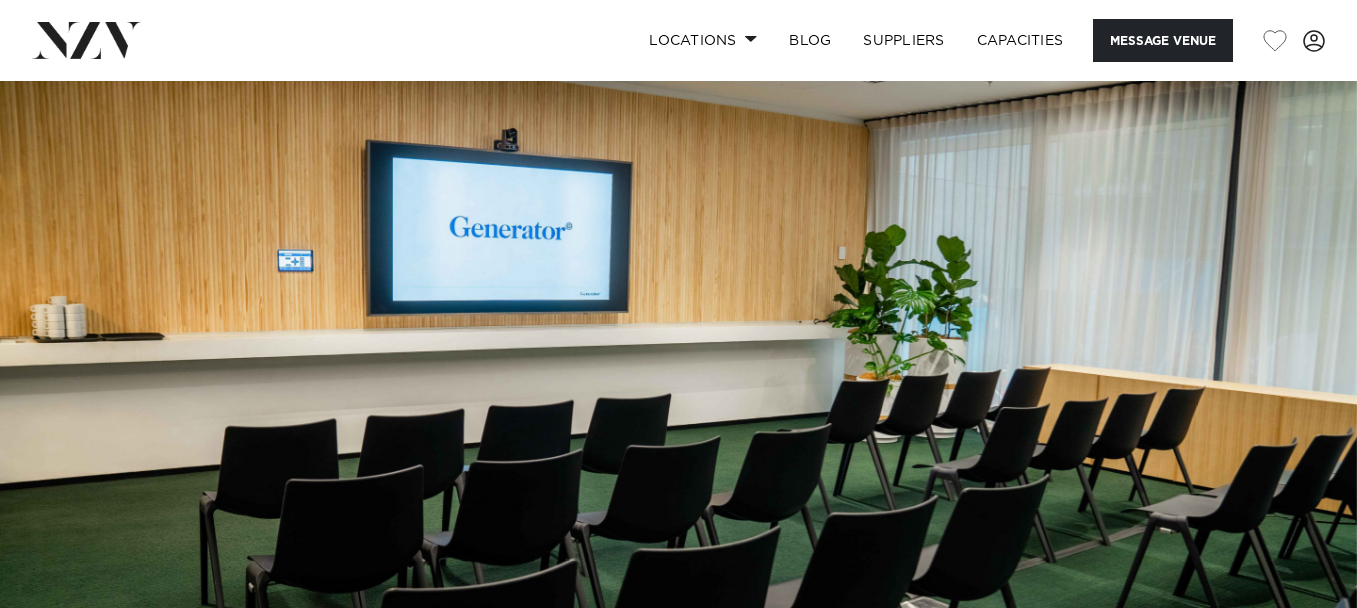 scroll, scrollTop: 0, scrollLeft: 0, axis: both 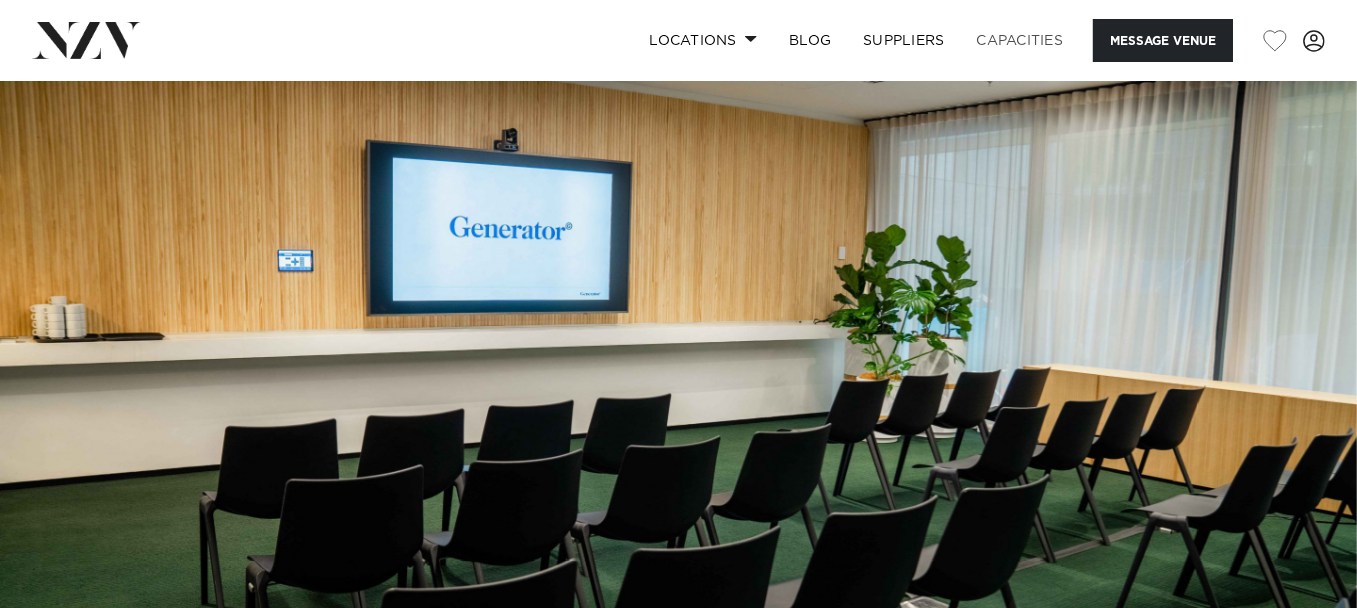 click on "Capacities" at bounding box center (1020, 40) 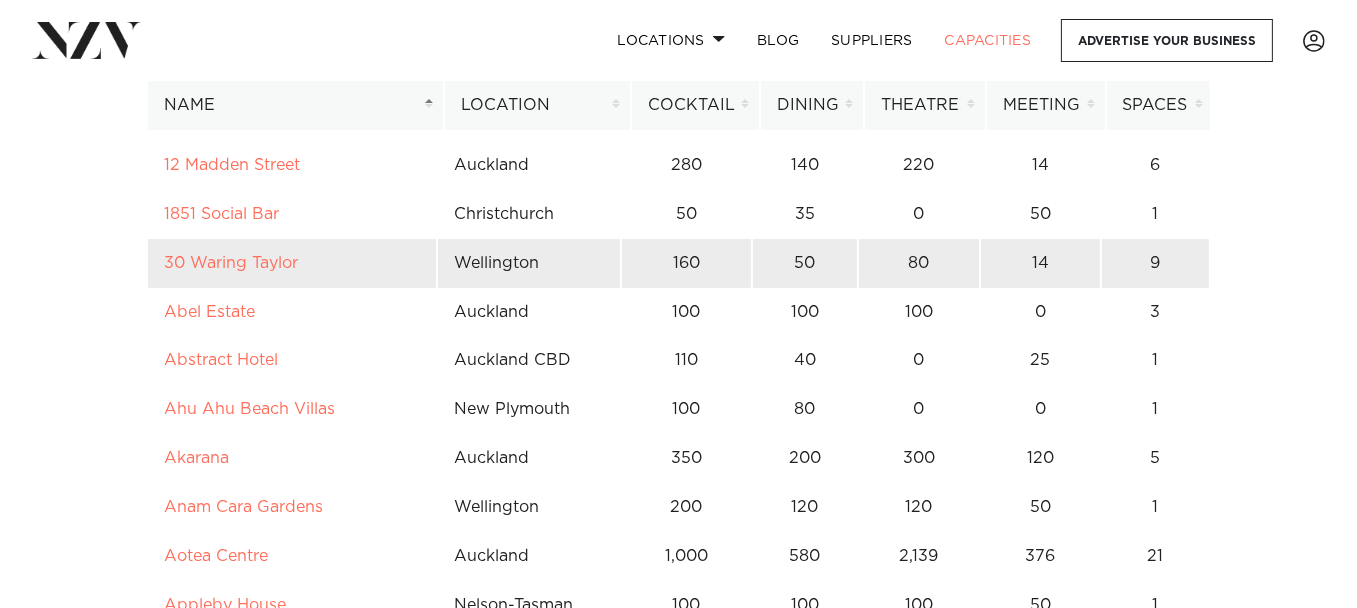 scroll, scrollTop: 200, scrollLeft: 0, axis: vertical 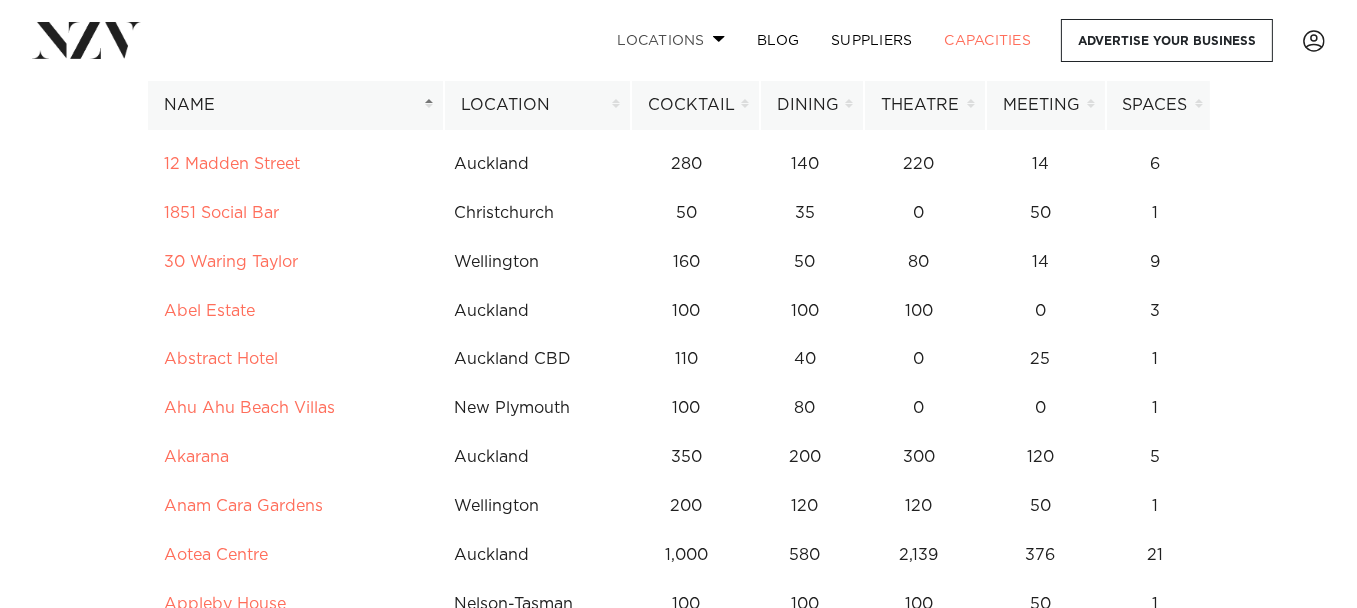 click at bounding box center (719, 38) 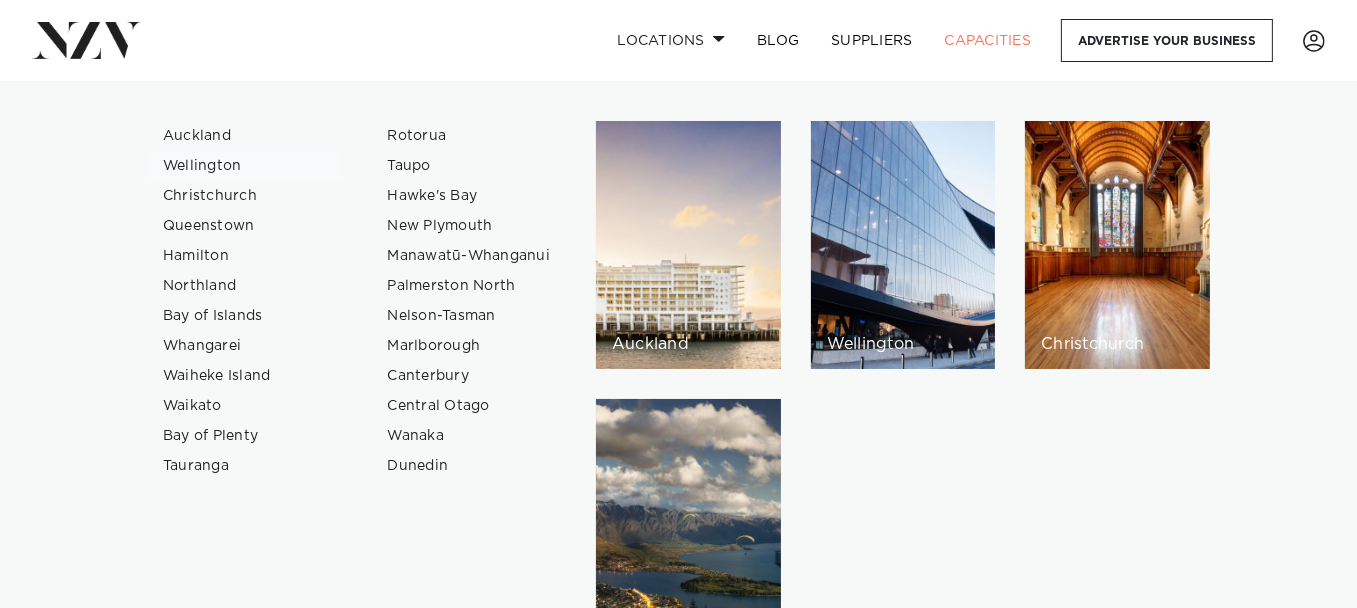 click on "Wellington" at bounding box center (244, 166) 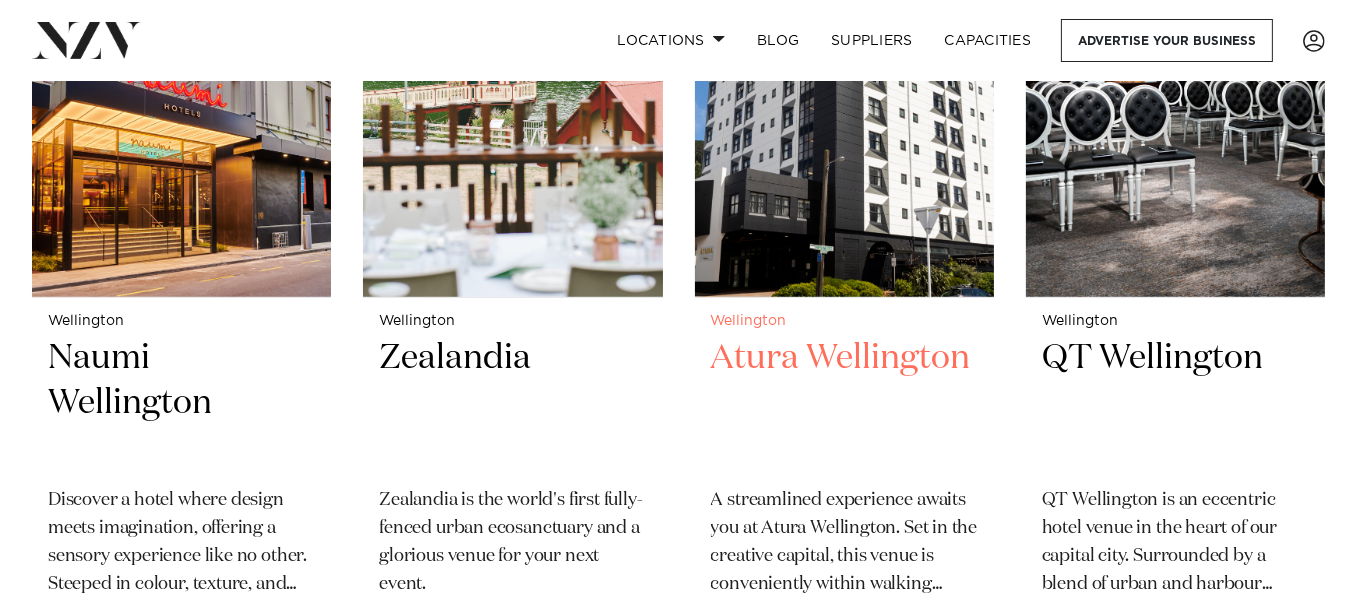 scroll, scrollTop: 1800, scrollLeft: 0, axis: vertical 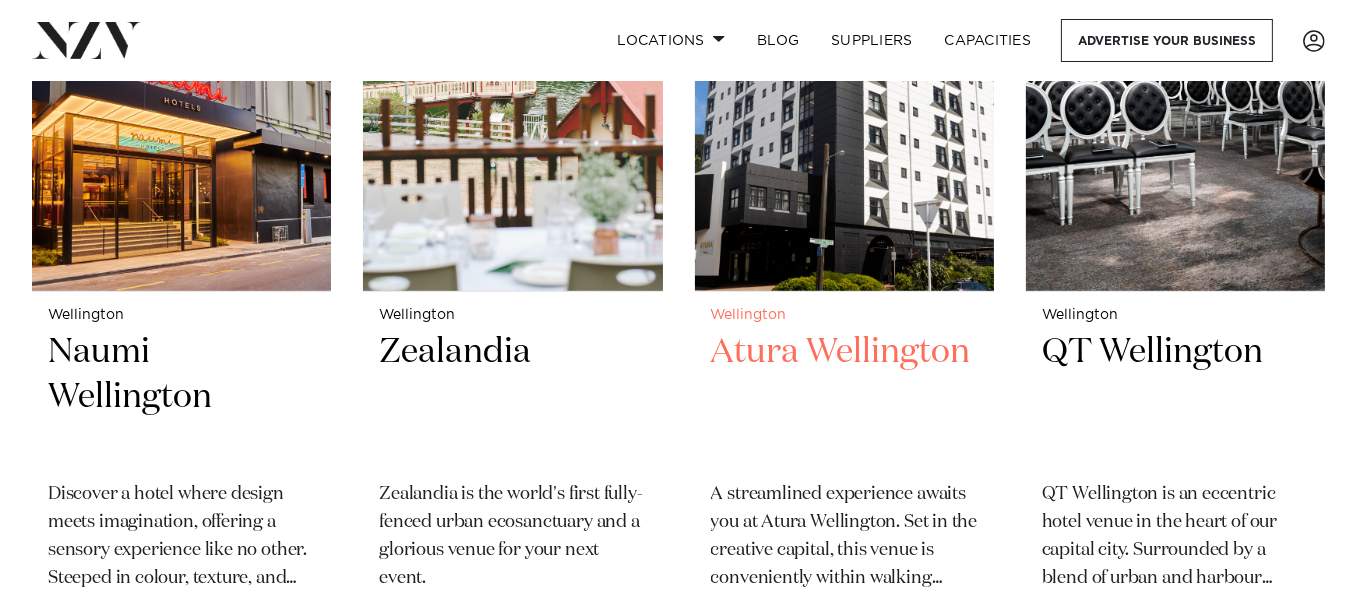 click on "Atura Wellington" at bounding box center (844, 397) 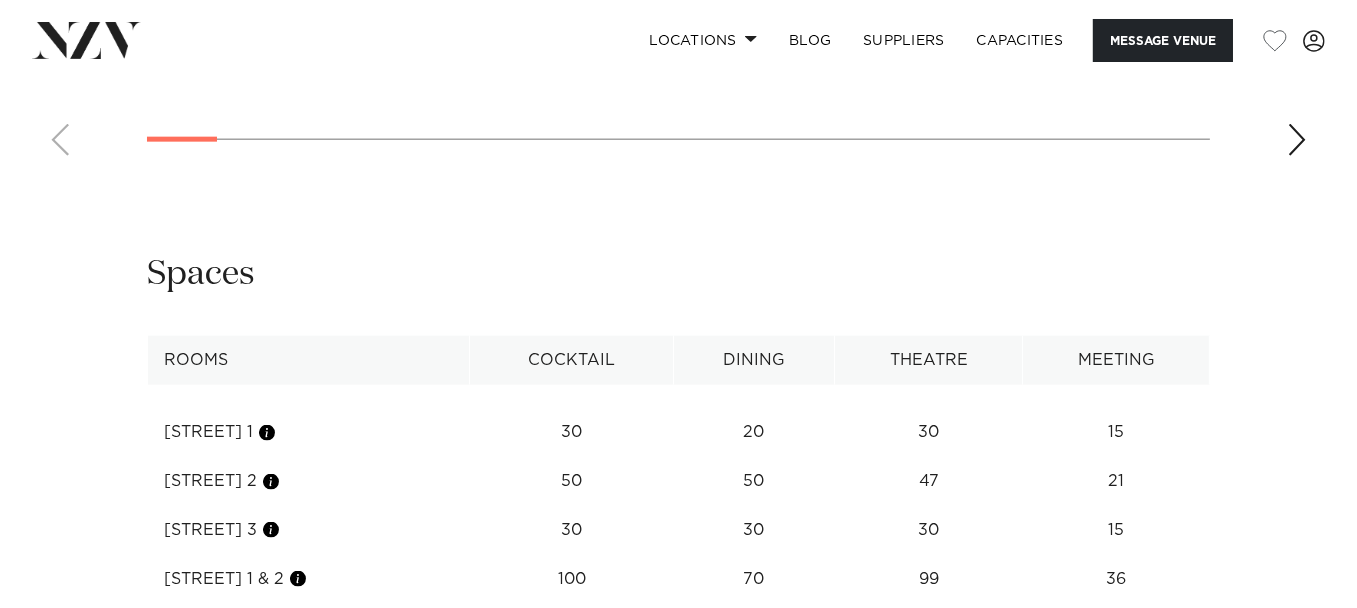 scroll, scrollTop: 3300, scrollLeft: 0, axis: vertical 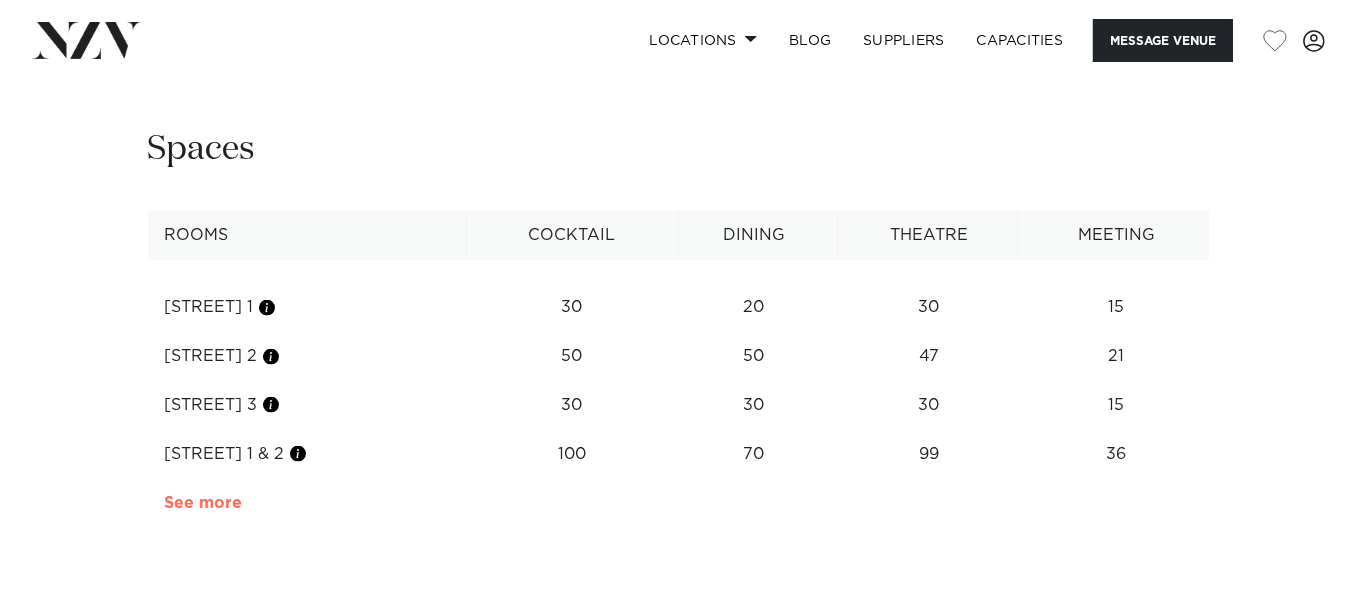 click on "See more" at bounding box center (243, 503) 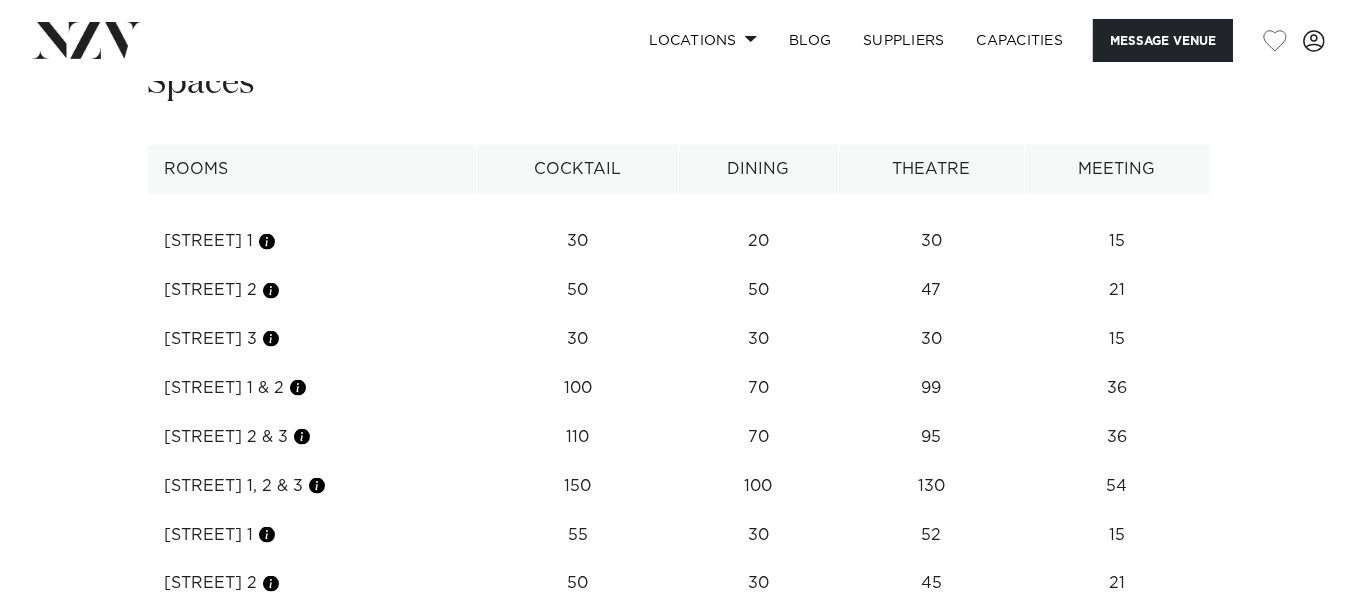 scroll, scrollTop: 3400, scrollLeft: 0, axis: vertical 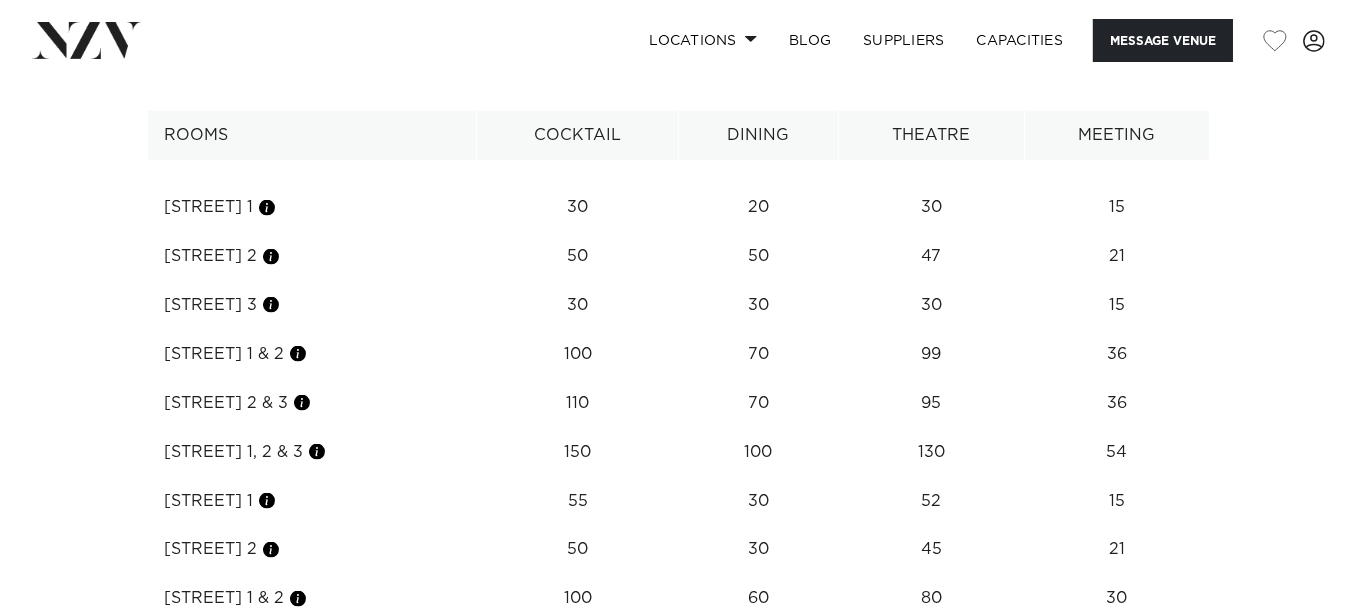 click on "Locations
Auckland
Wellington
Christchurch
Queenstown
Hamilton
Northland
Bay of Islands
Whangarei
Waiheke Island
Waikato
Bay of Plenty
Tauranga
Rotorua
Taupo
Hawke's Bay
New Plymouth
Manawatū-Whanganui
Palmerston North
Nelson-Tasman" at bounding box center [678, 369] 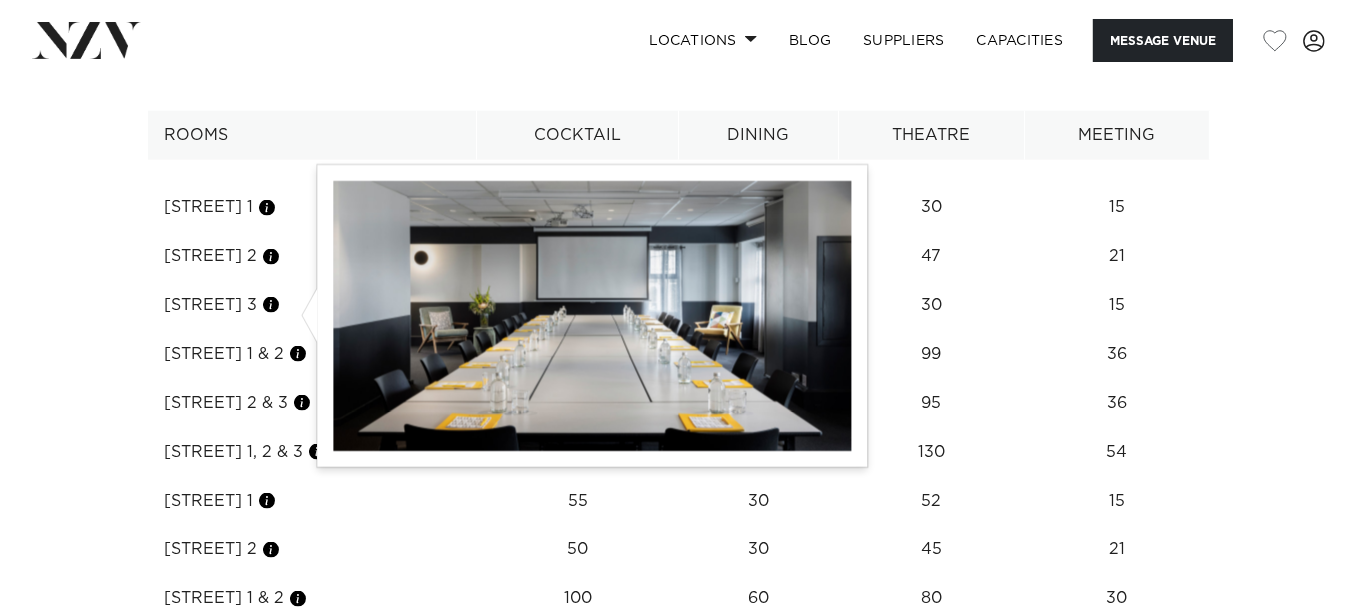 click at bounding box center [298, 354] 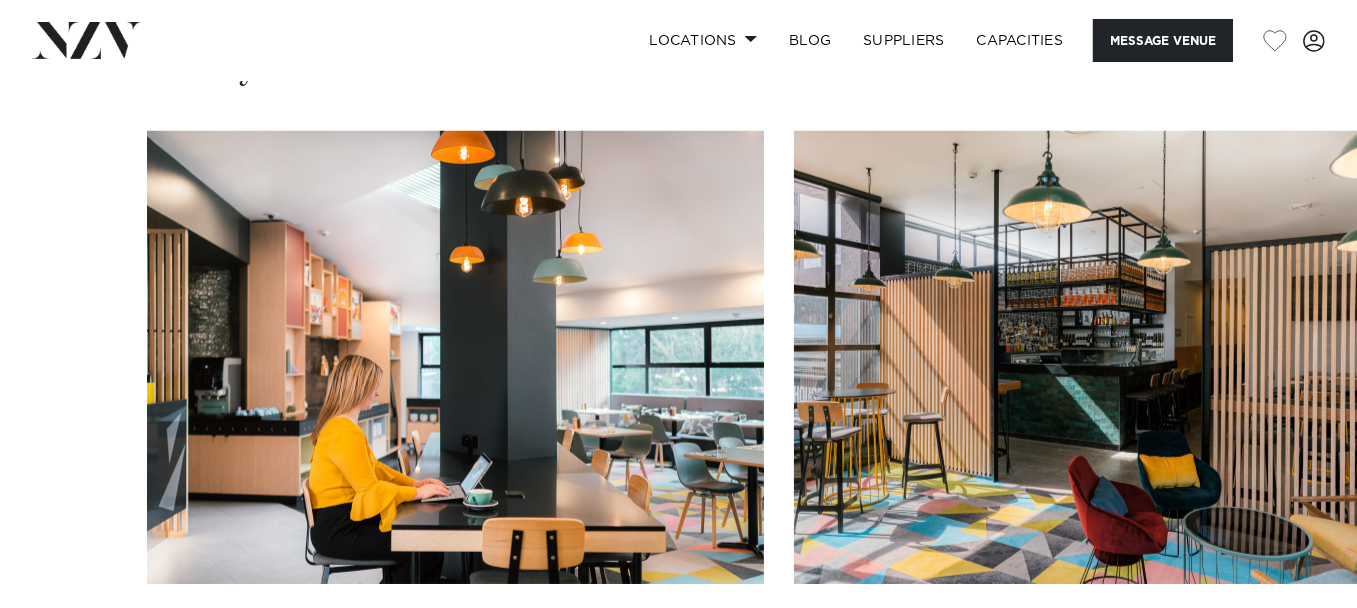 scroll, scrollTop: 2700, scrollLeft: 0, axis: vertical 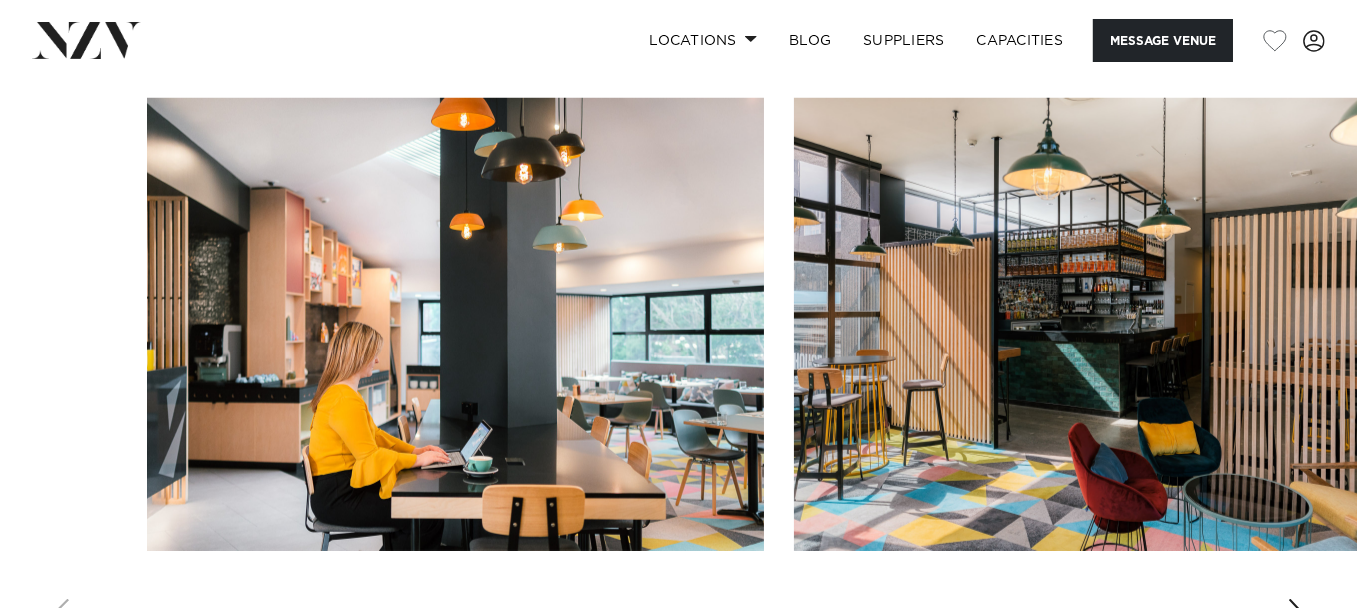 click at bounding box center [1297, 615] 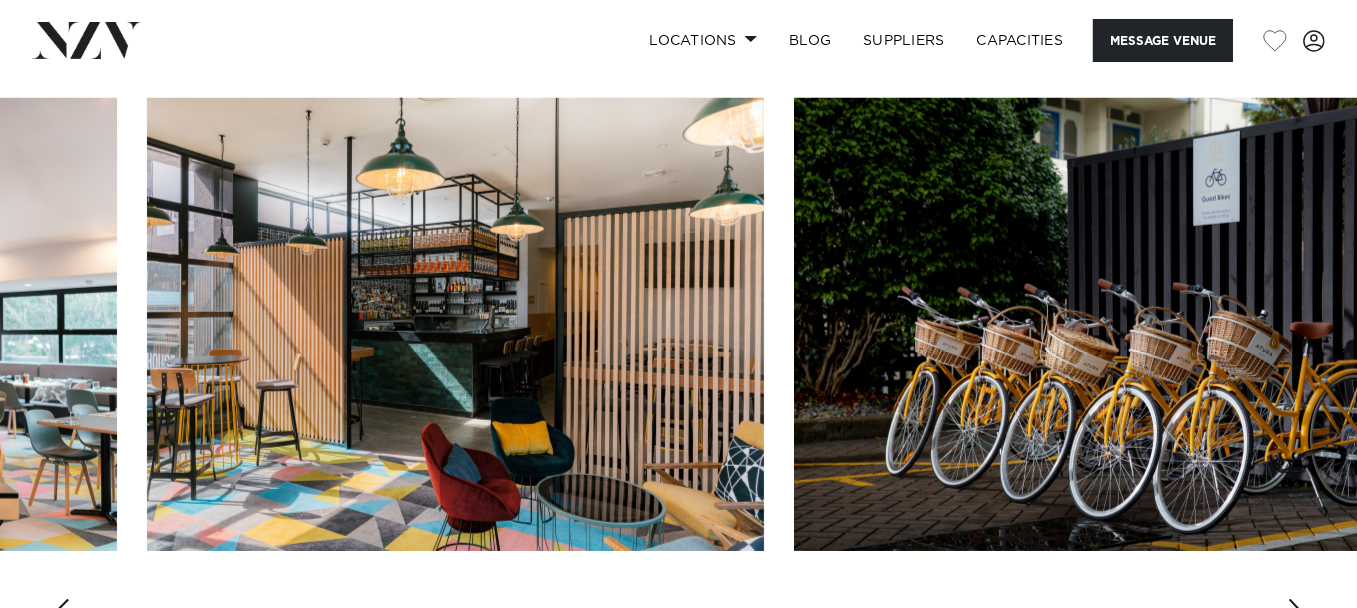 click at bounding box center [1297, 615] 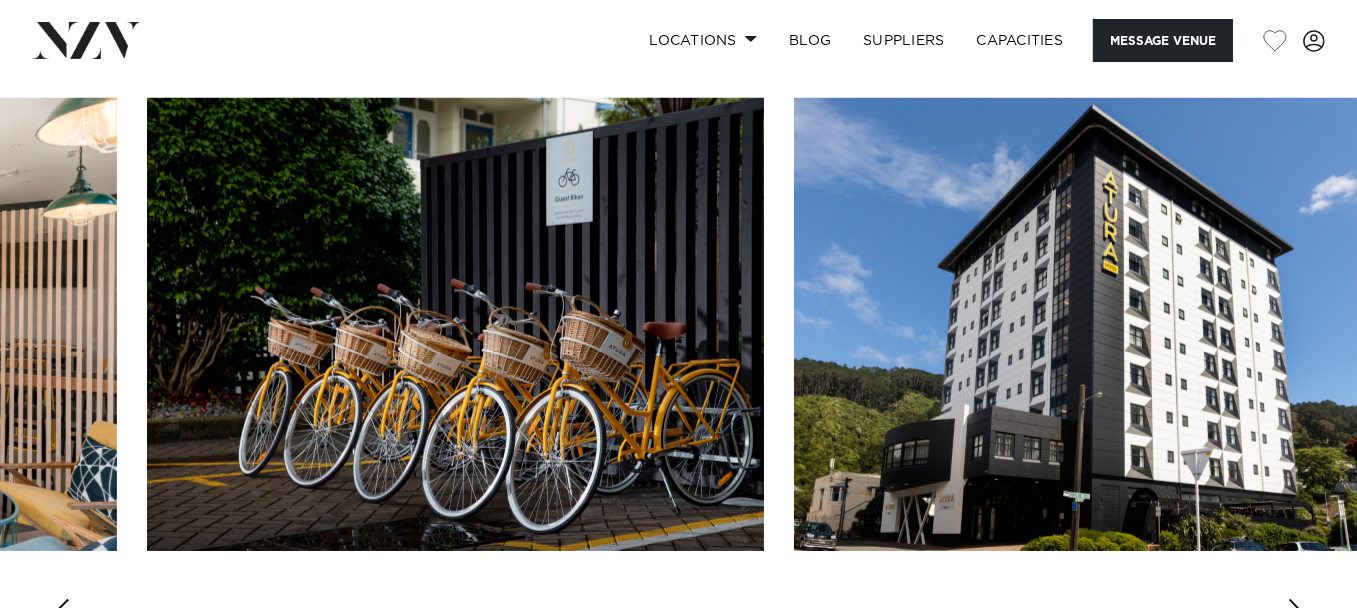 click at bounding box center [1297, 615] 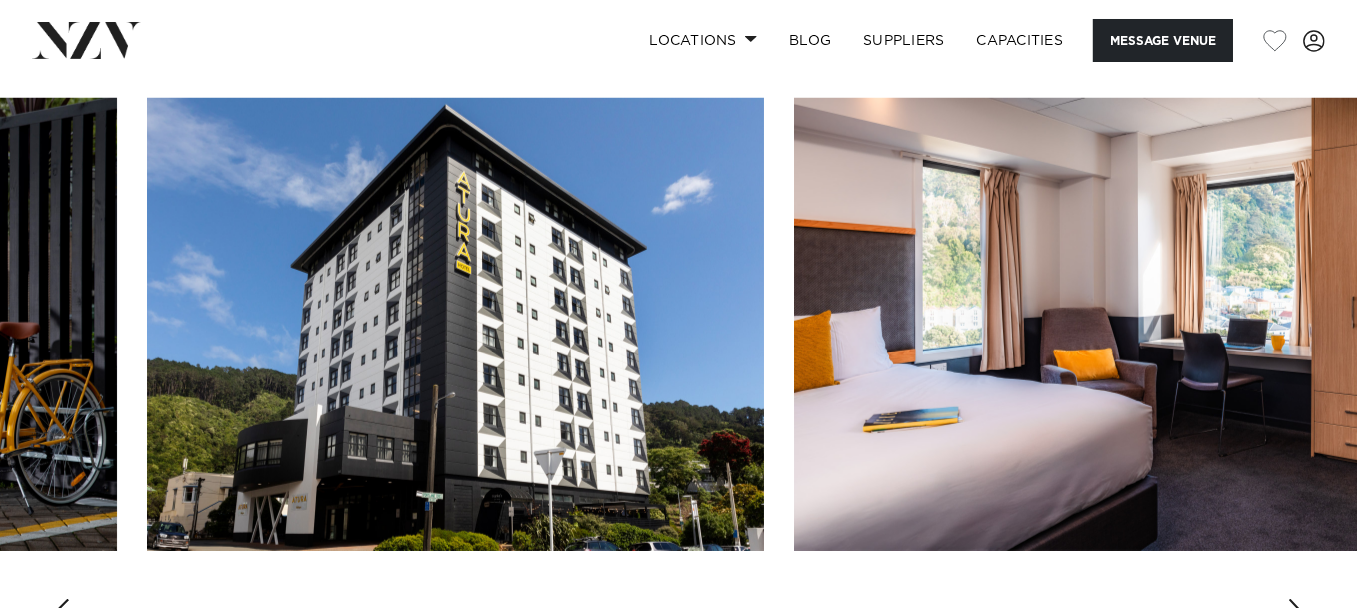 click at bounding box center (1297, 615) 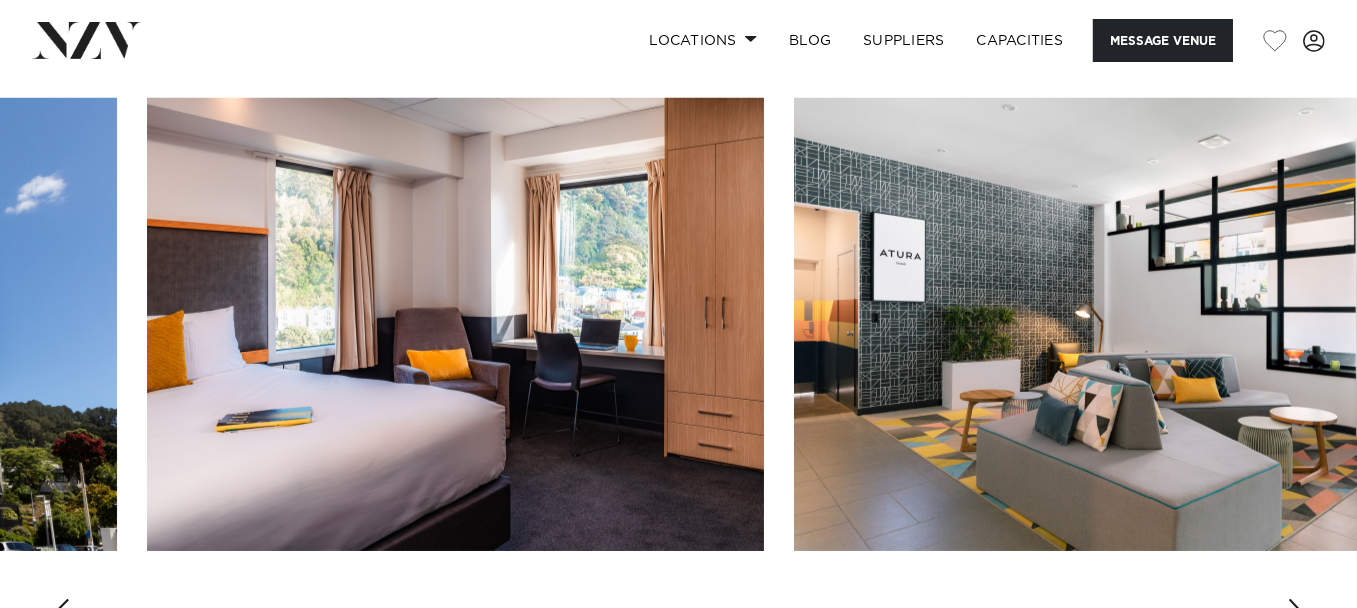 click at bounding box center [1297, 615] 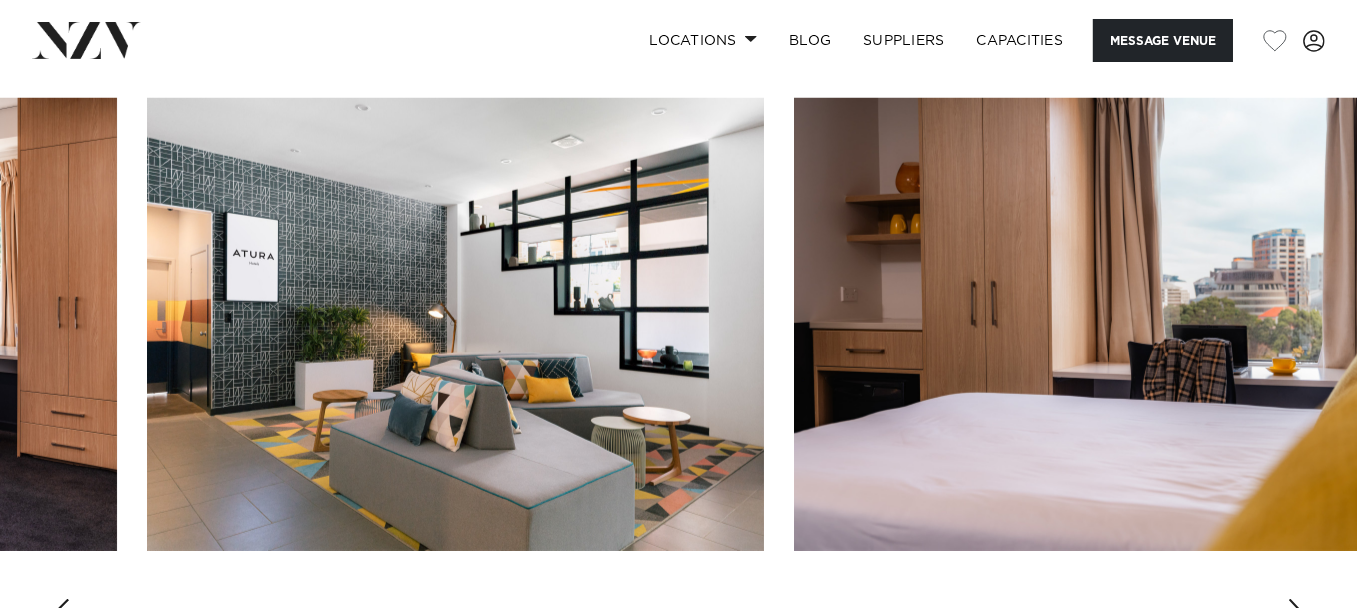 click at bounding box center (1297, 615) 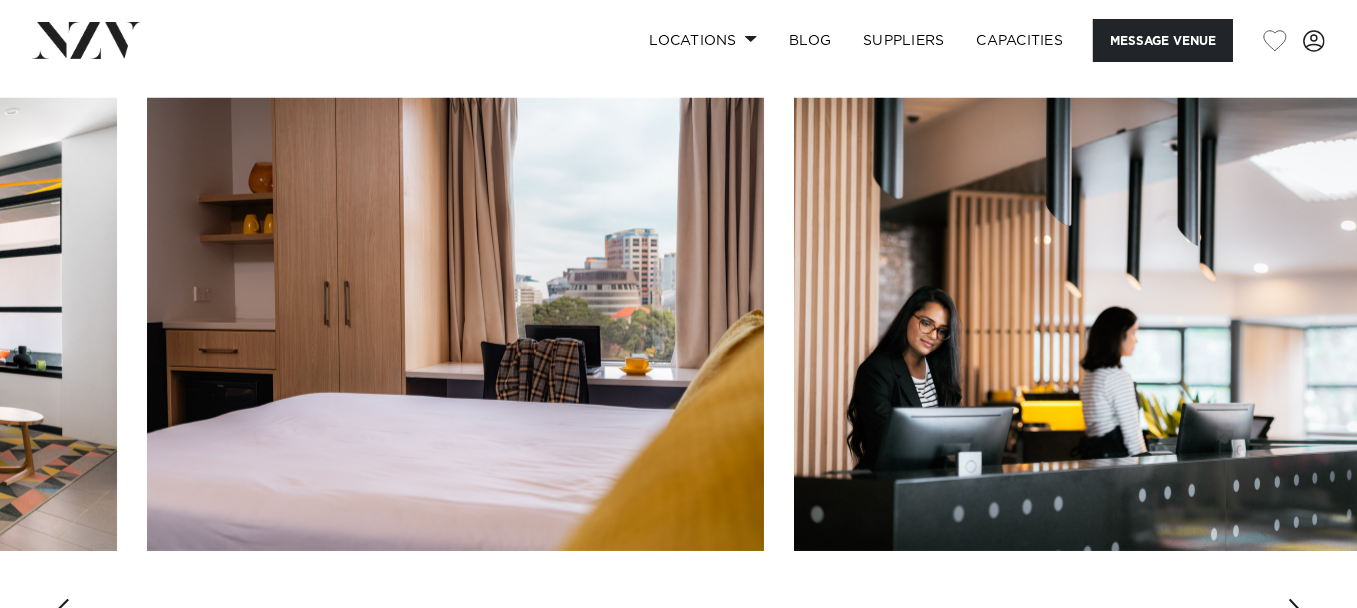 click at bounding box center (1297, 615) 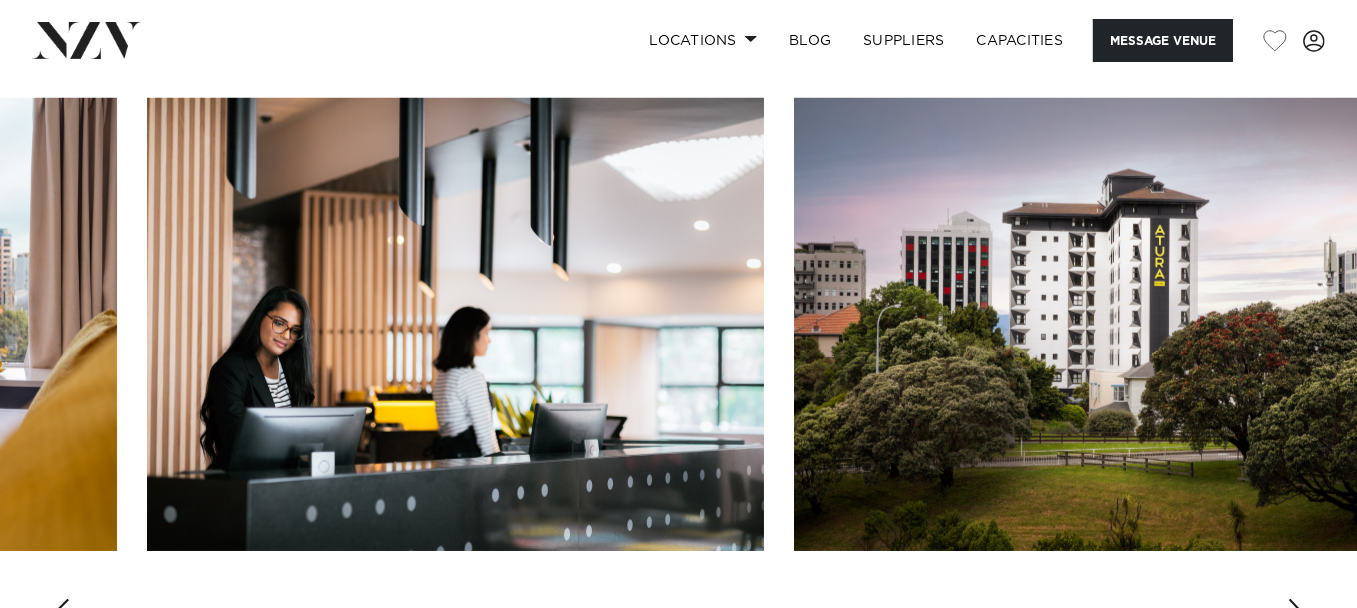 click at bounding box center (1297, 615) 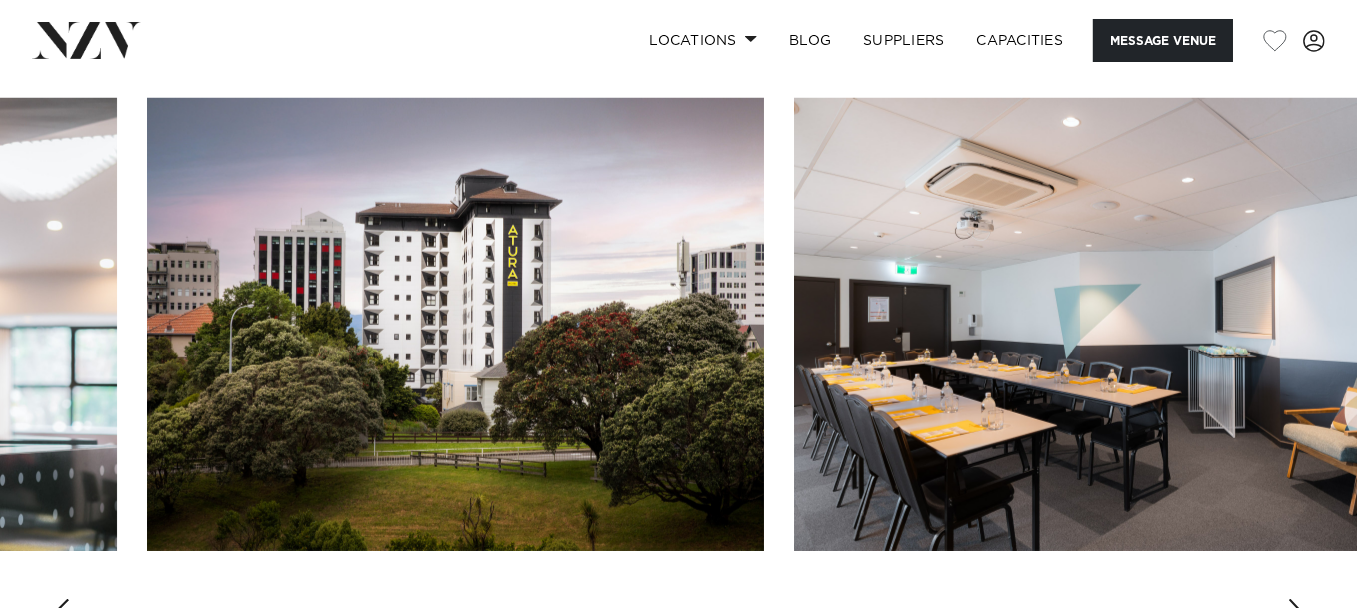 click at bounding box center [1297, 615] 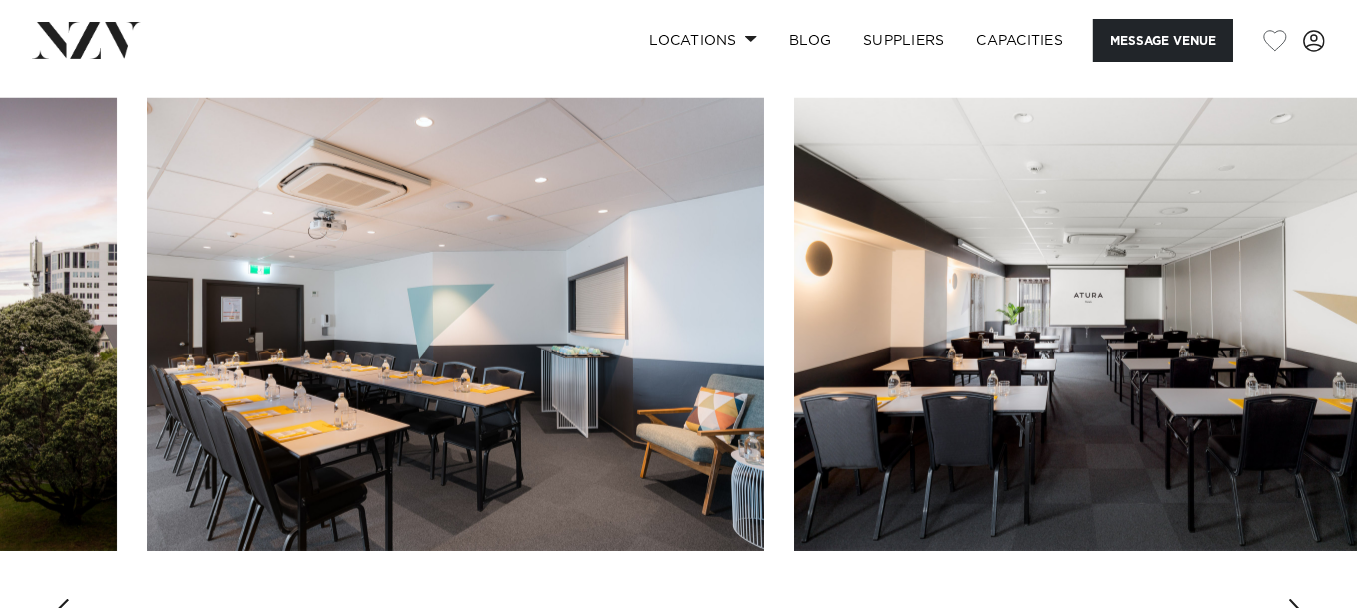 click at bounding box center [1297, 615] 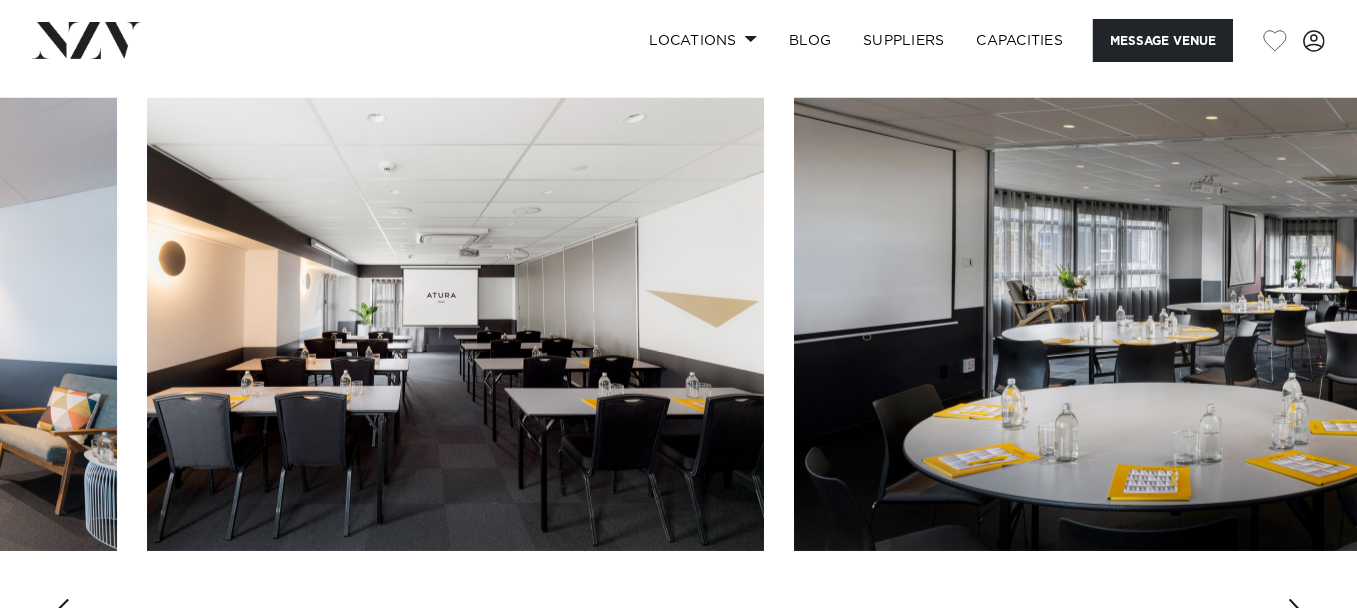 click at bounding box center [1297, 615] 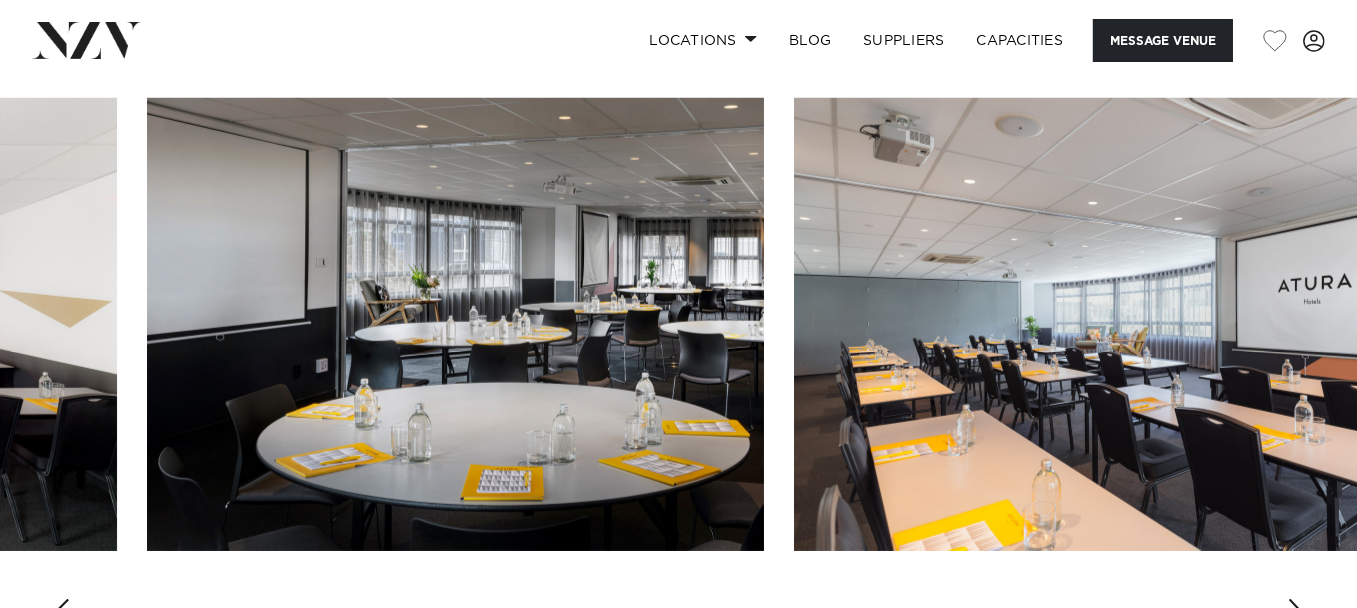 click at bounding box center [1297, 615] 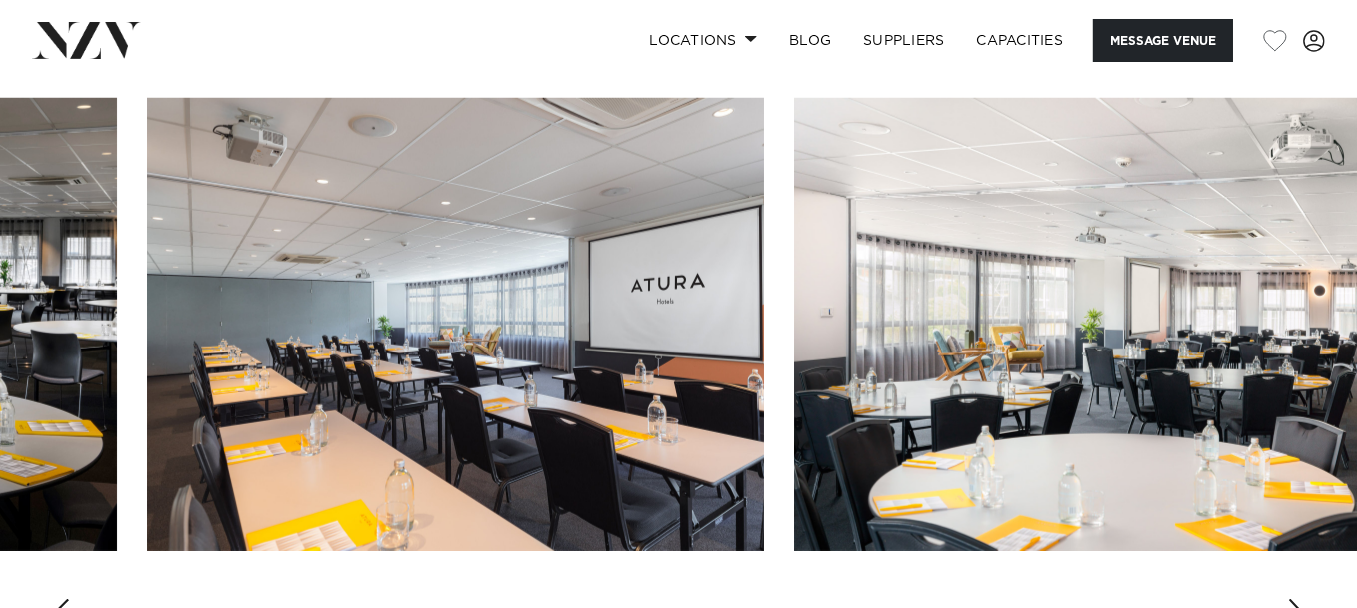 click at bounding box center [1297, 615] 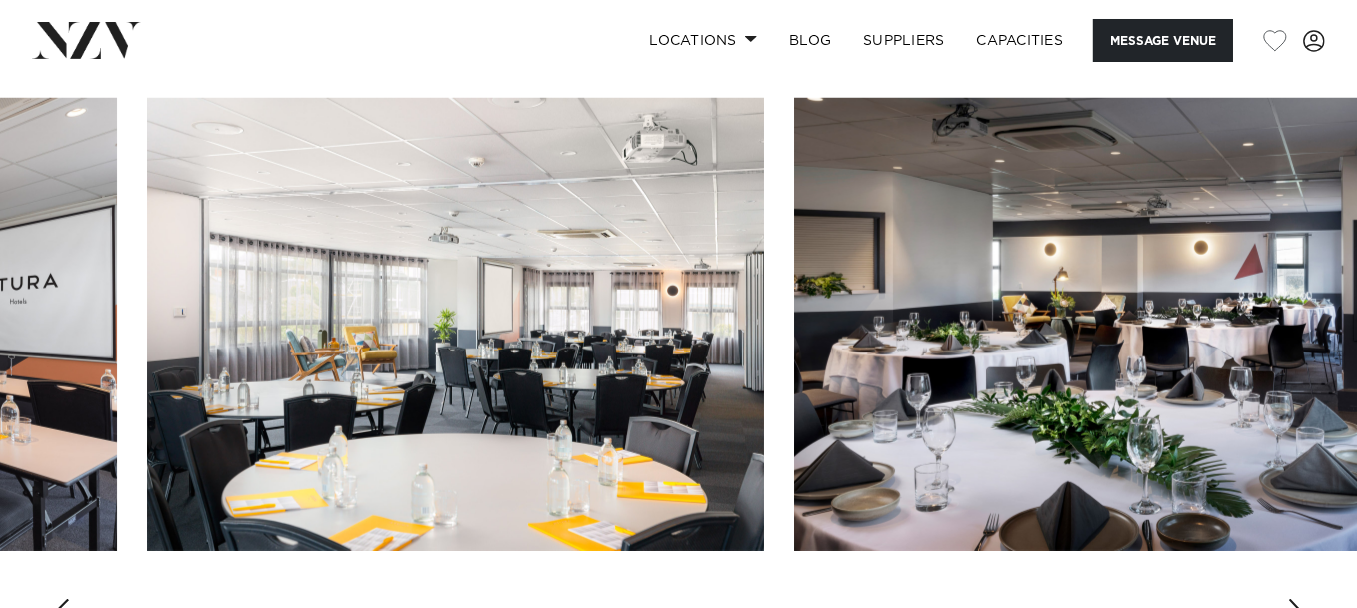 click at bounding box center (1297, 615) 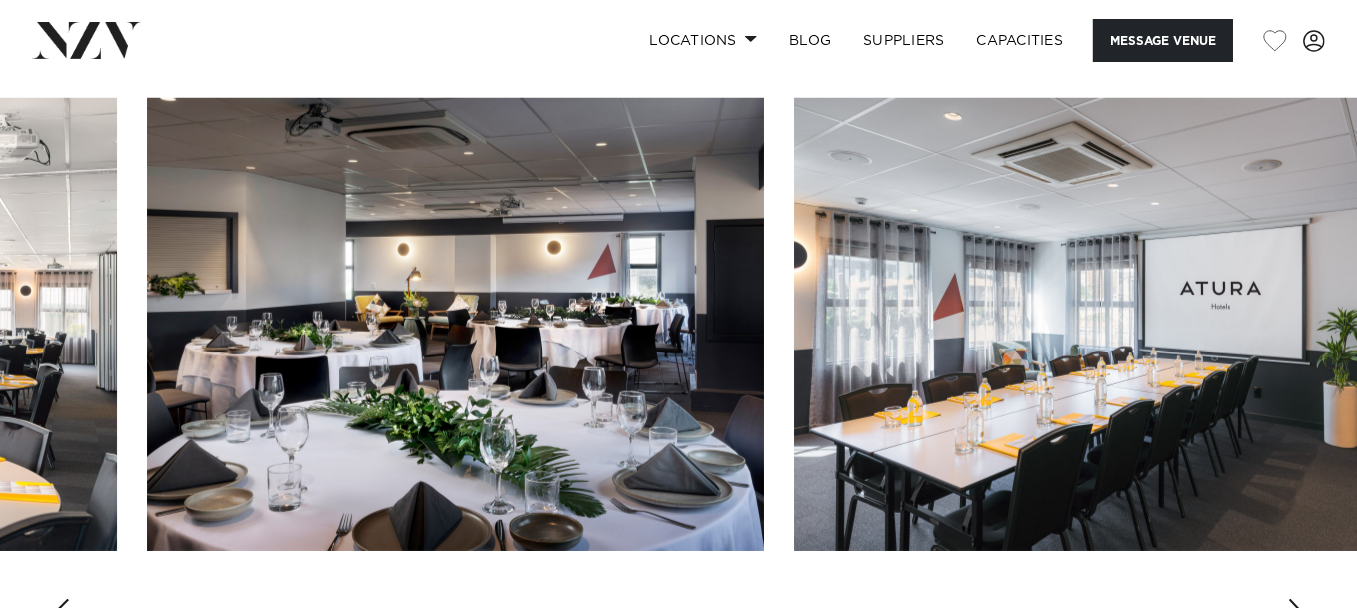click at bounding box center [1297, 615] 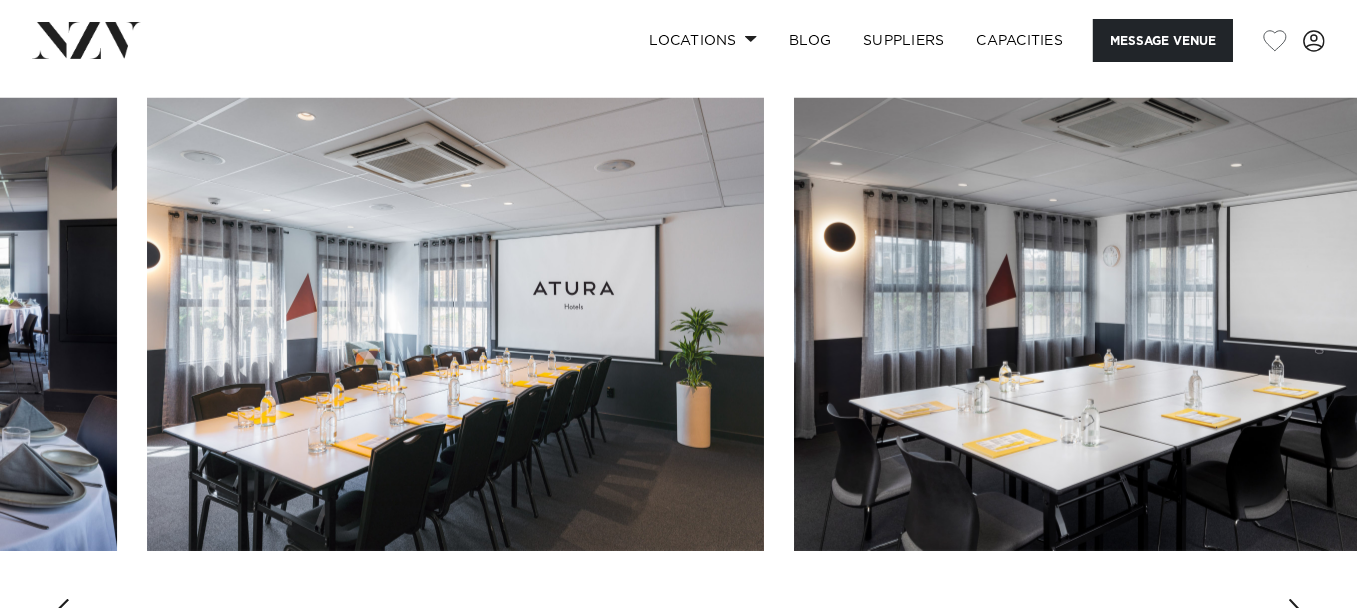 click at bounding box center (1297, 615) 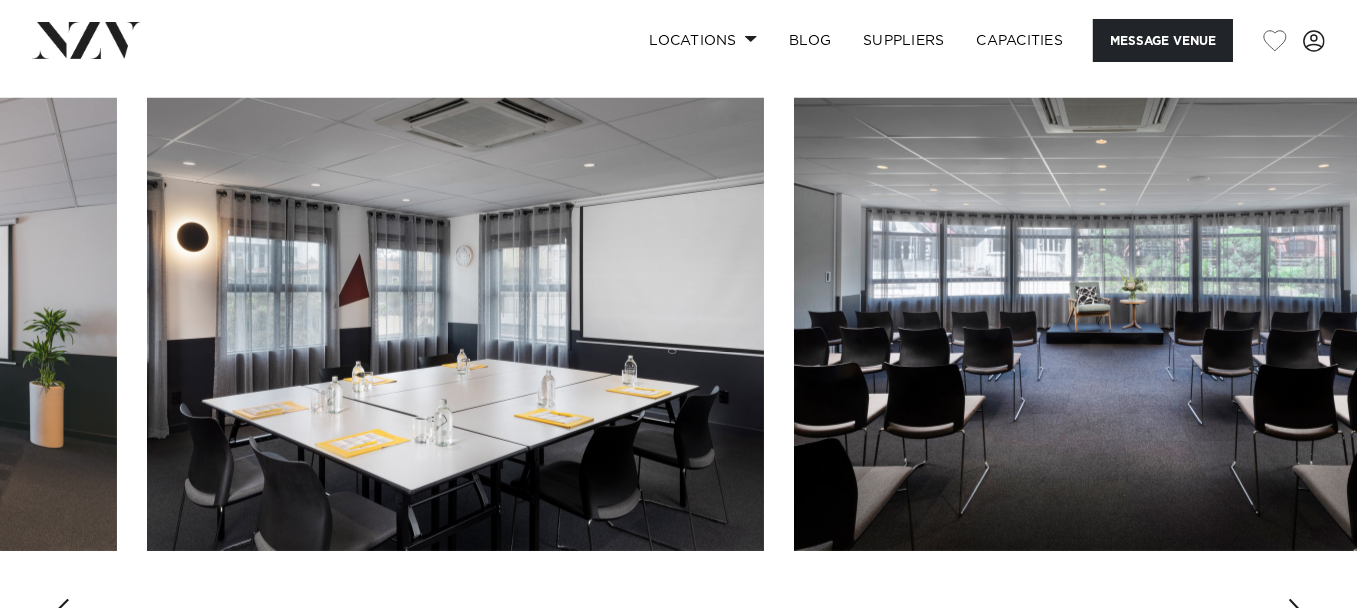 click at bounding box center (1297, 615) 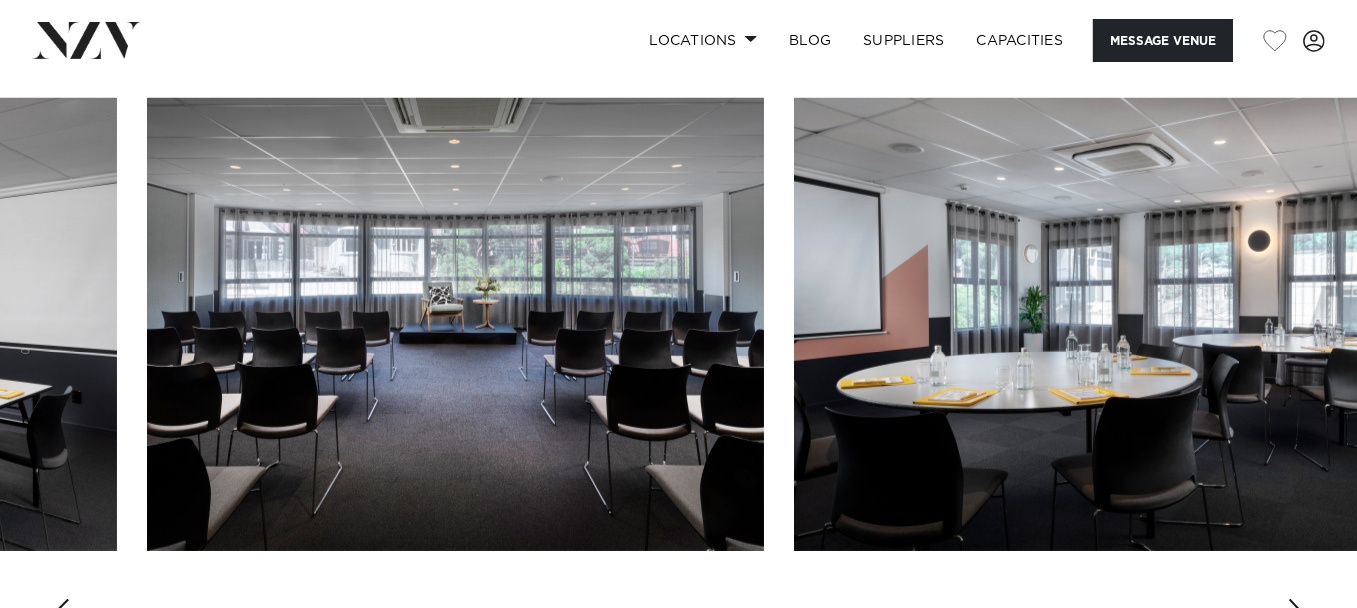 click at bounding box center (1297, 615) 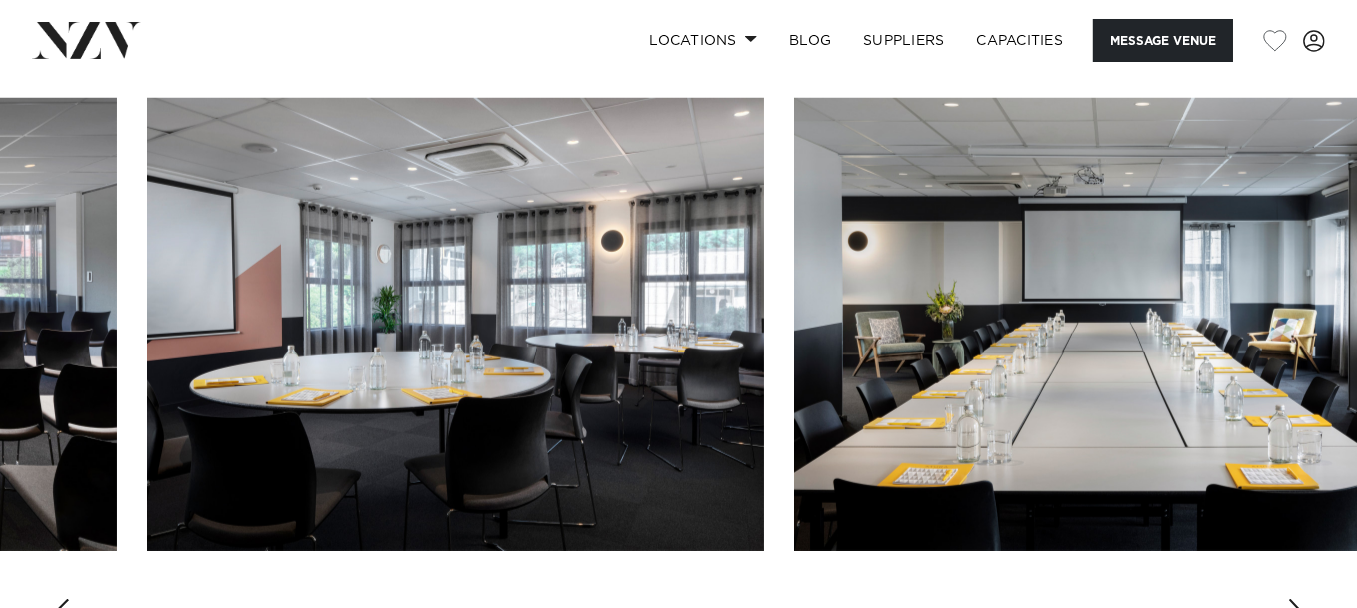 click at bounding box center (1297, 615) 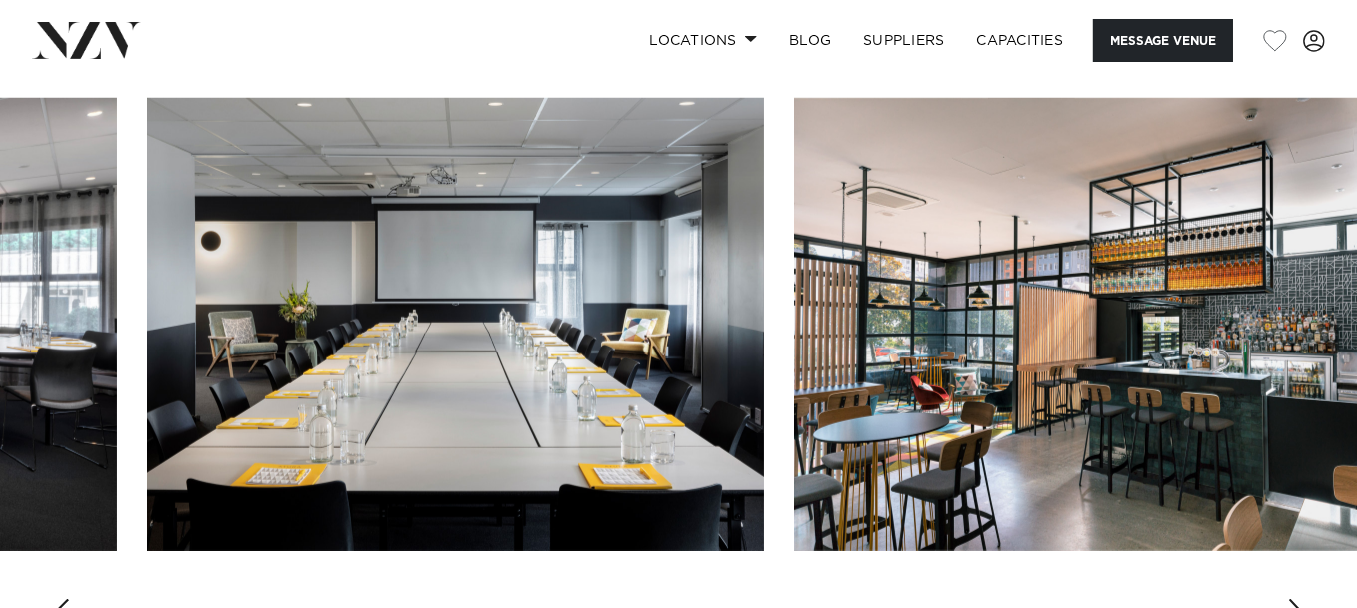 click at bounding box center (1297, 615) 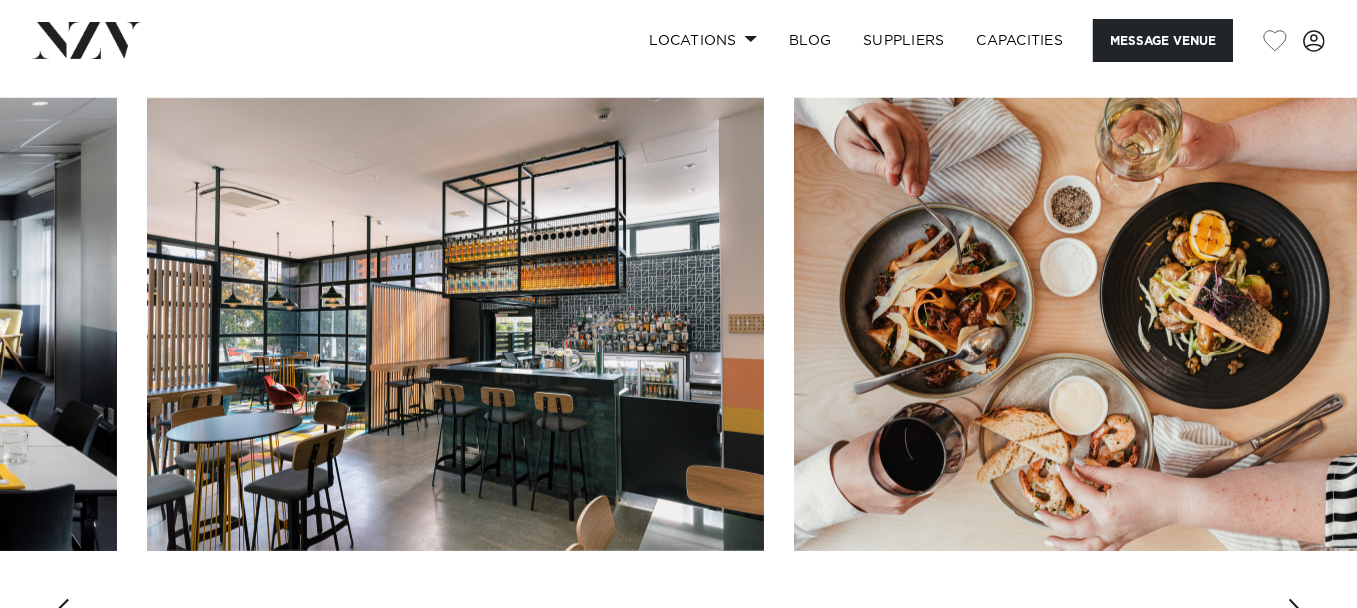 click at bounding box center [1297, 615] 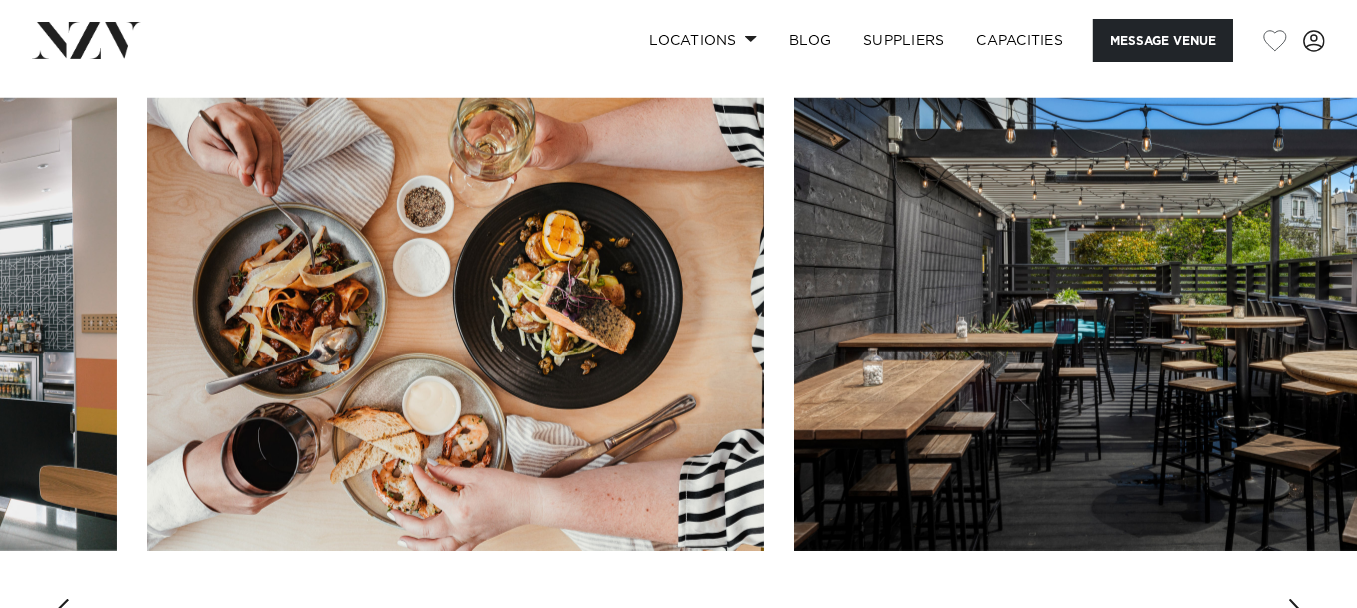 click at bounding box center [1297, 615] 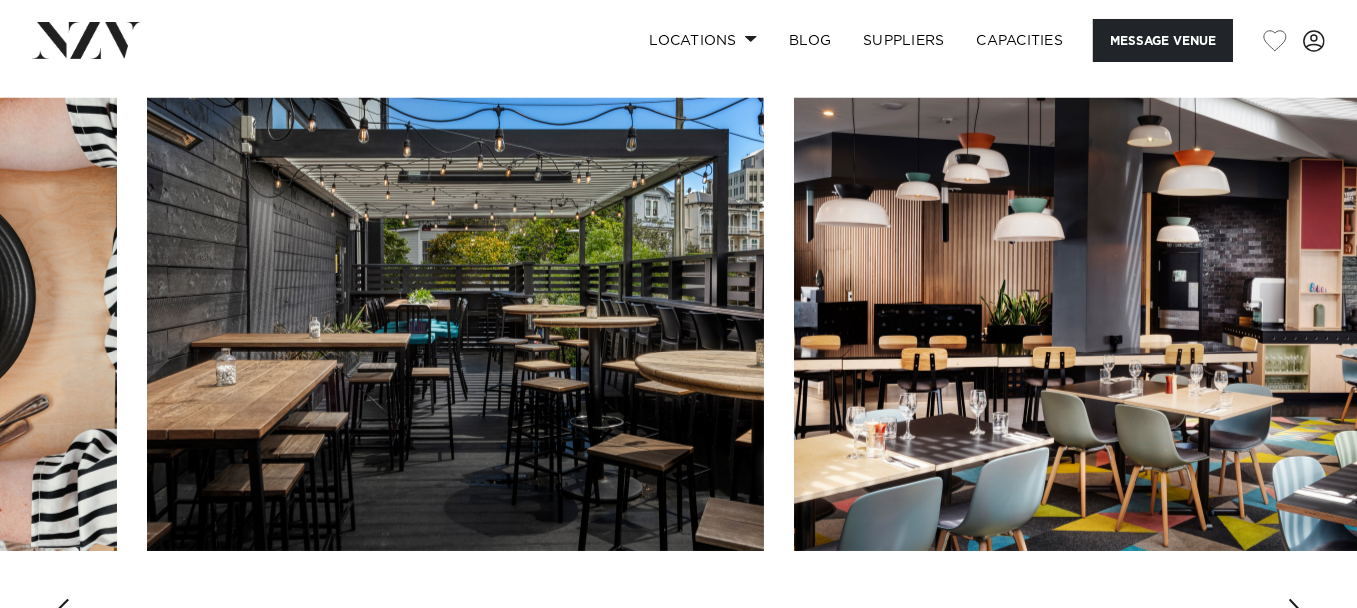 click at bounding box center (1297, 615) 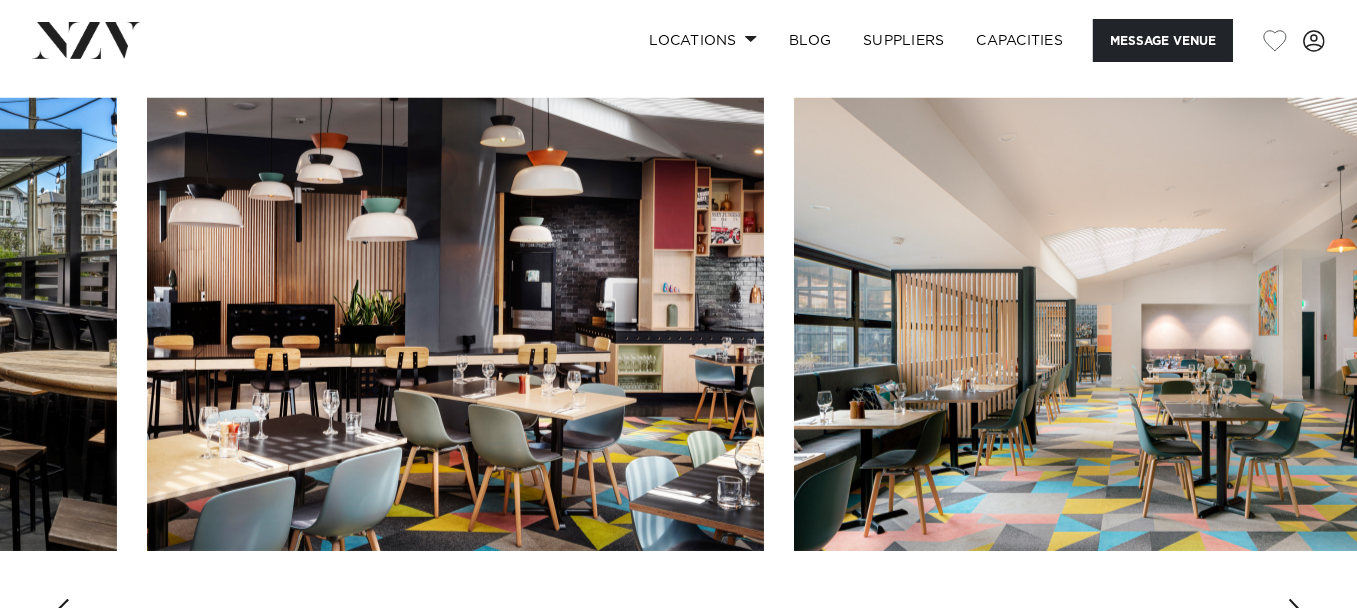 click at bounding box center (1297, 615) 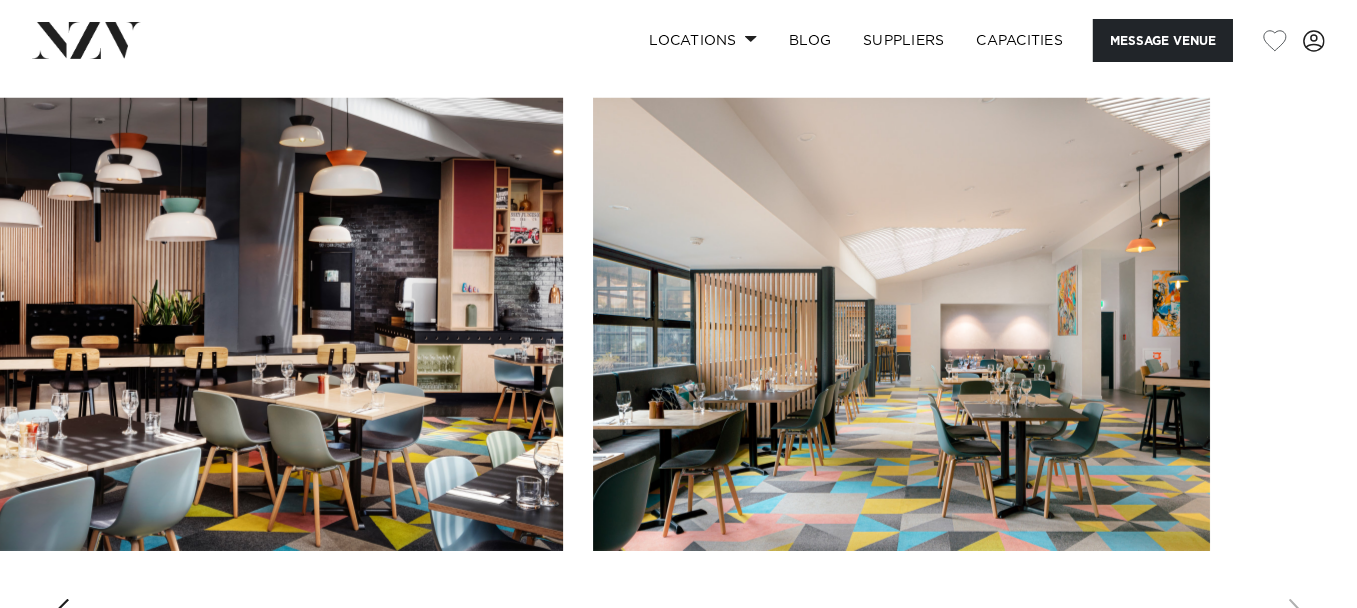 click at bounding box center (901, 324) 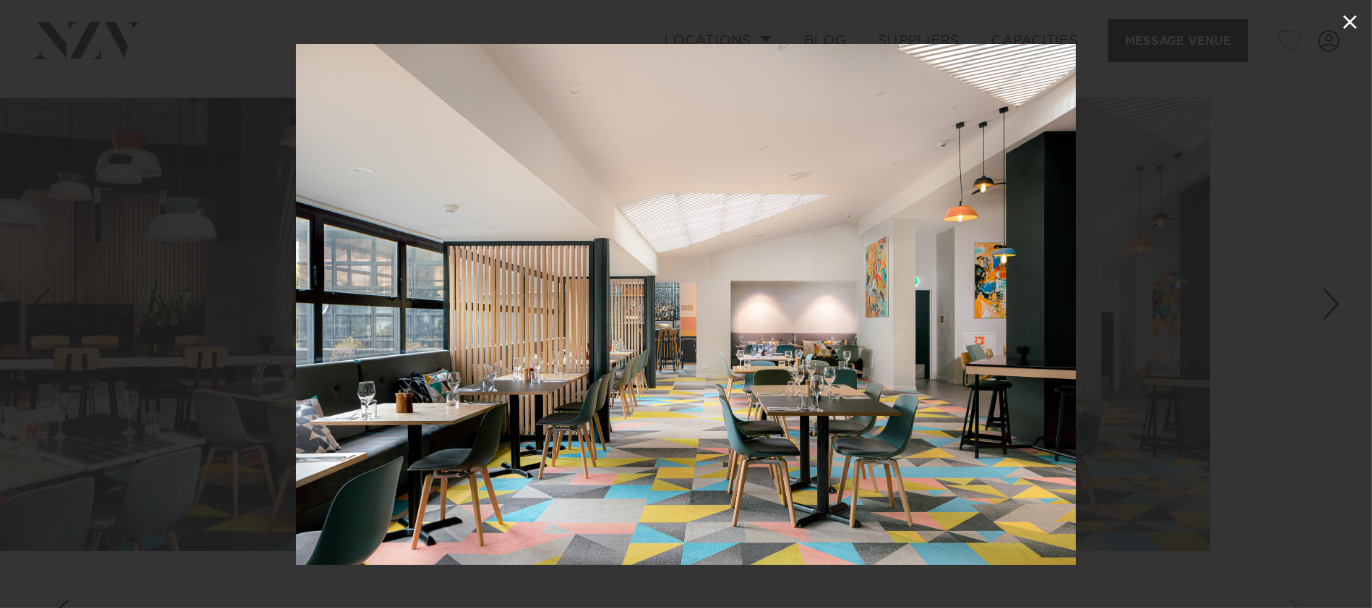 click 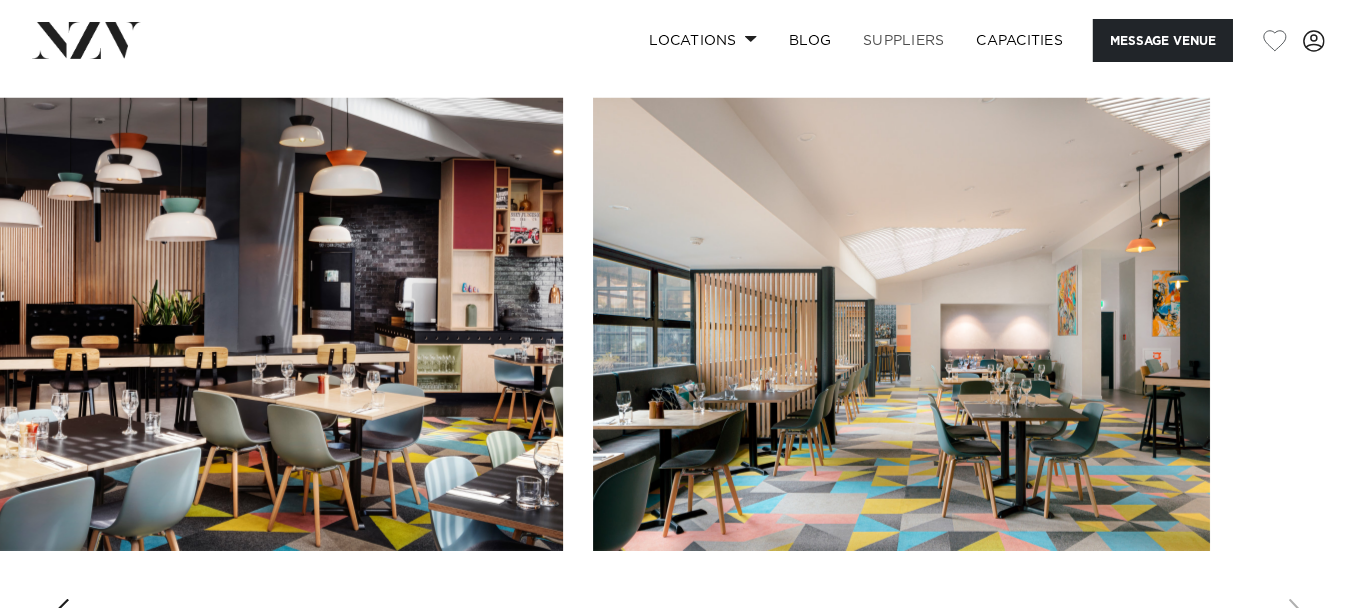 click on "SUPPLIERS" at bounding box center [903, 40] 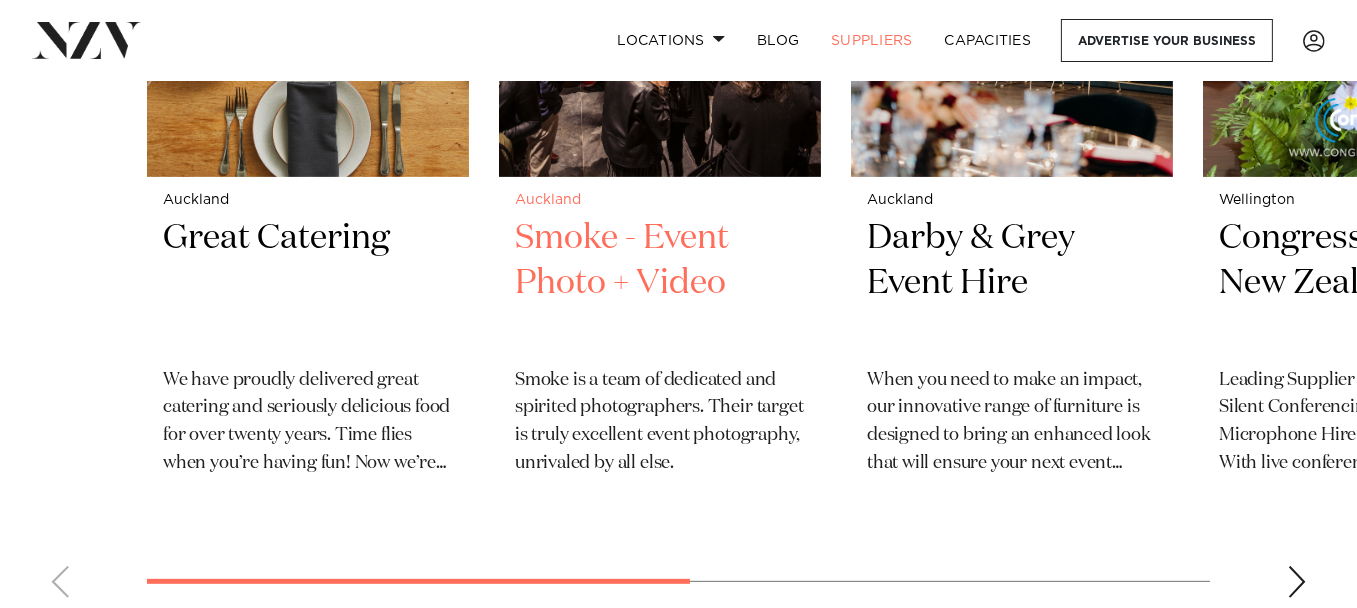 scroll, scrollTop: 1000, scrollLeft: 0, axis: vertical 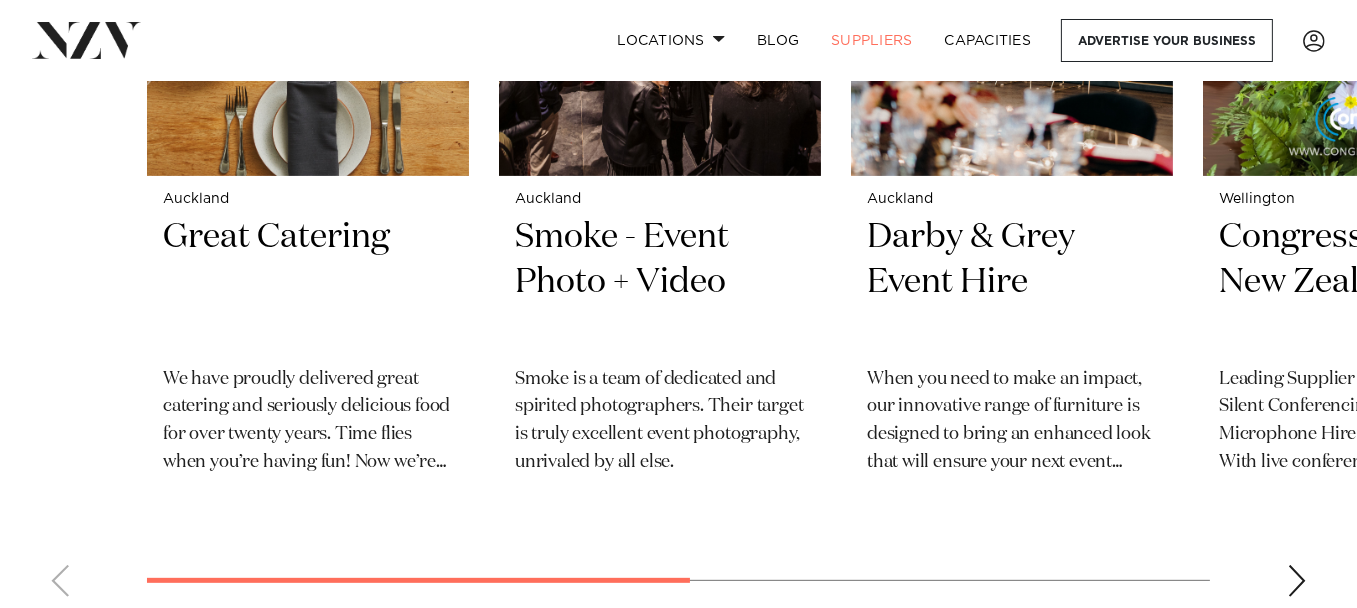 click at bounding box center (1297, 581) 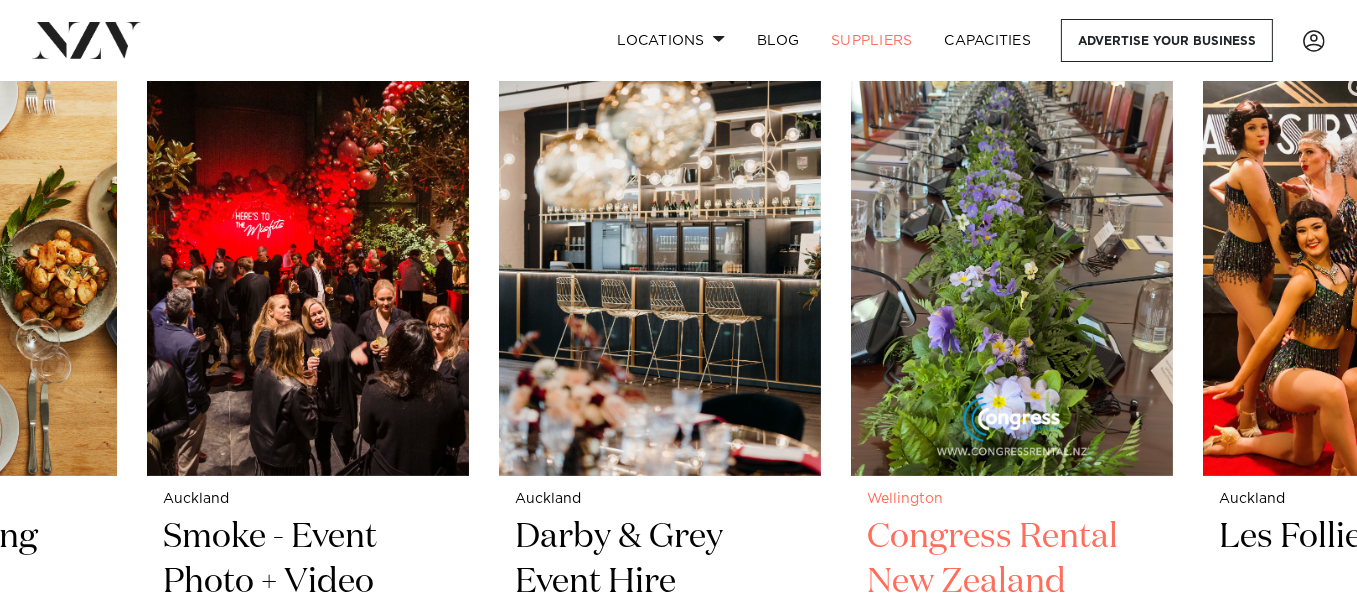 scroll, scrollTop: 700, scrollLeft: 0, axis: vertical 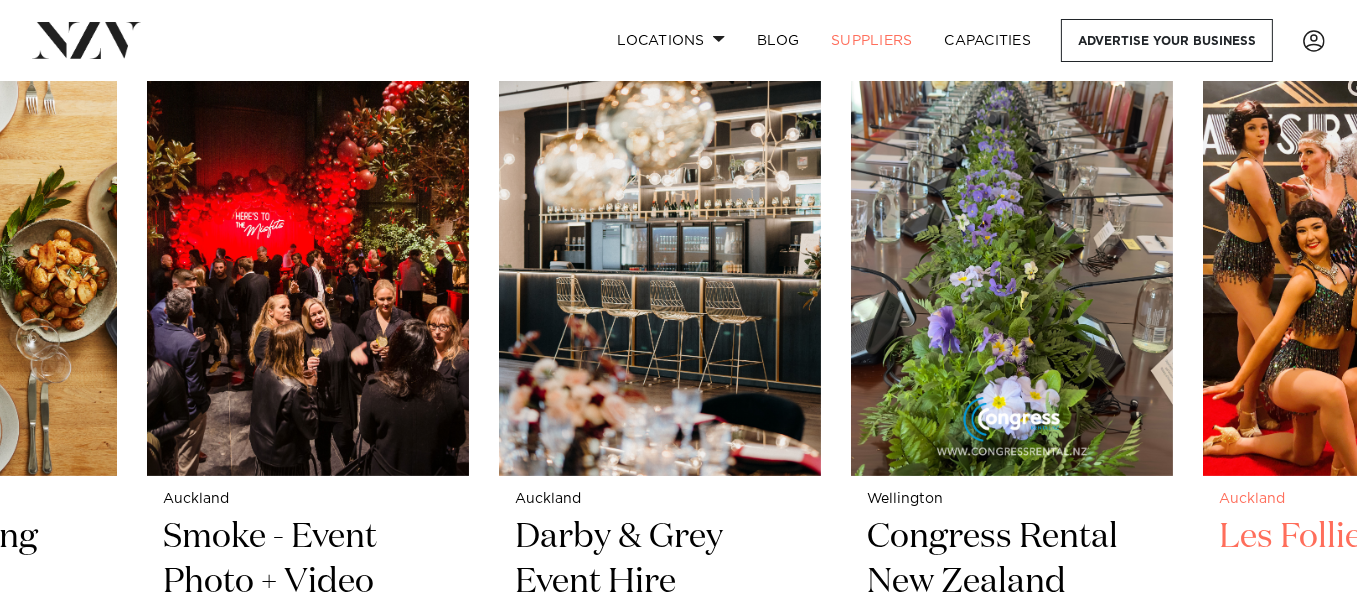 click at bounding box center (1364, 260) 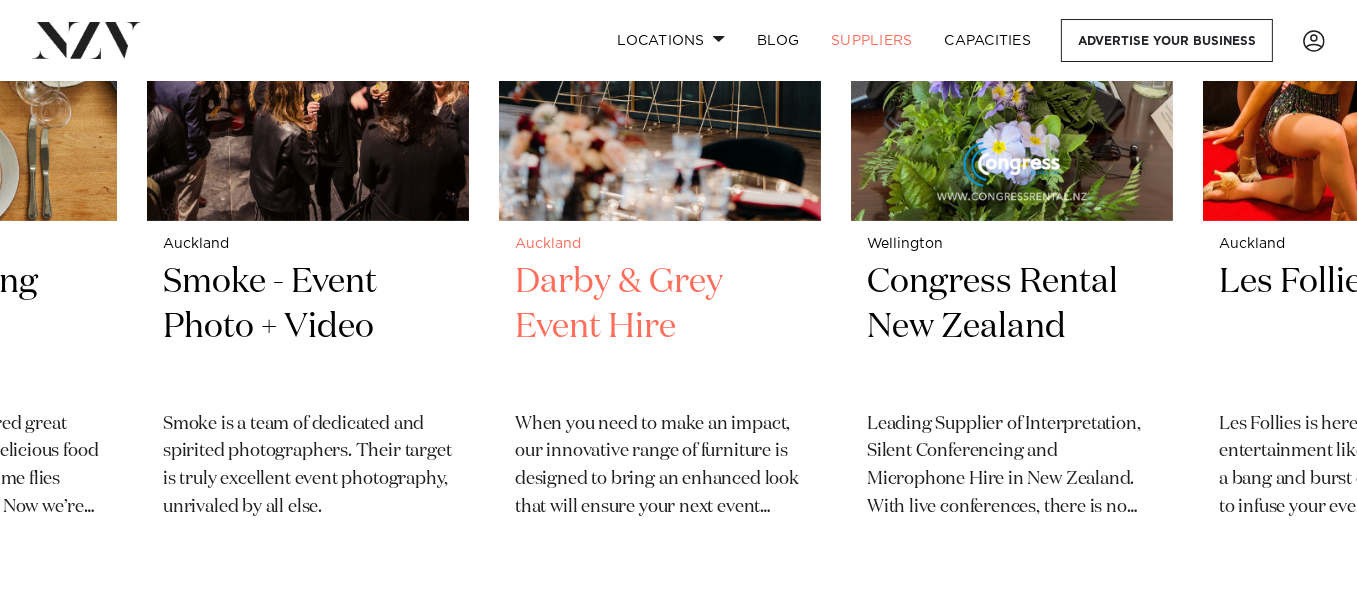 scroll, scrollTop: 1100, scrollLeft: 0, axis: vertical 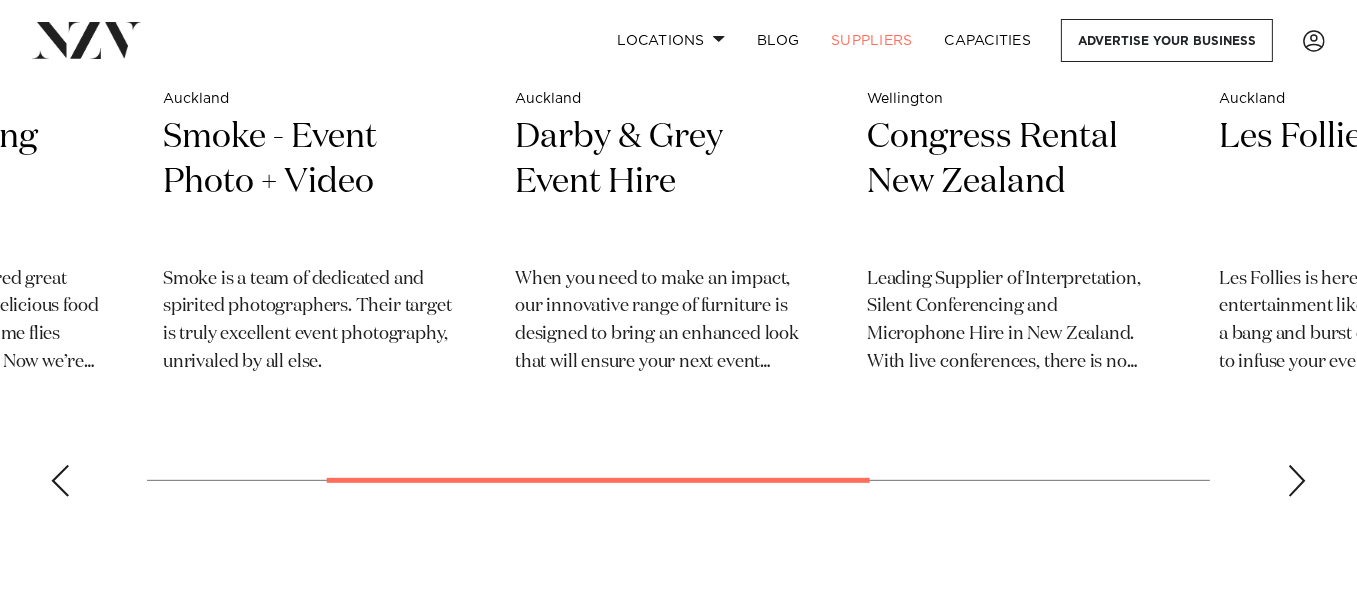 click at bounding box center [1297, 481] 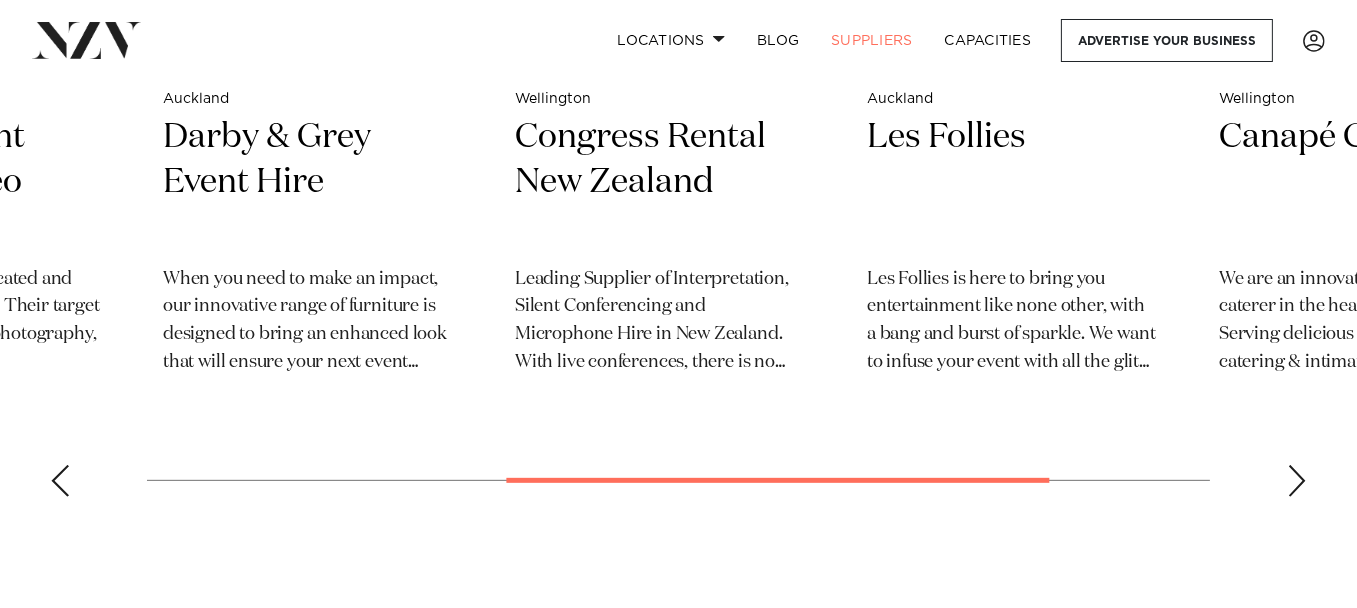click at bounding box center [1297, 481] 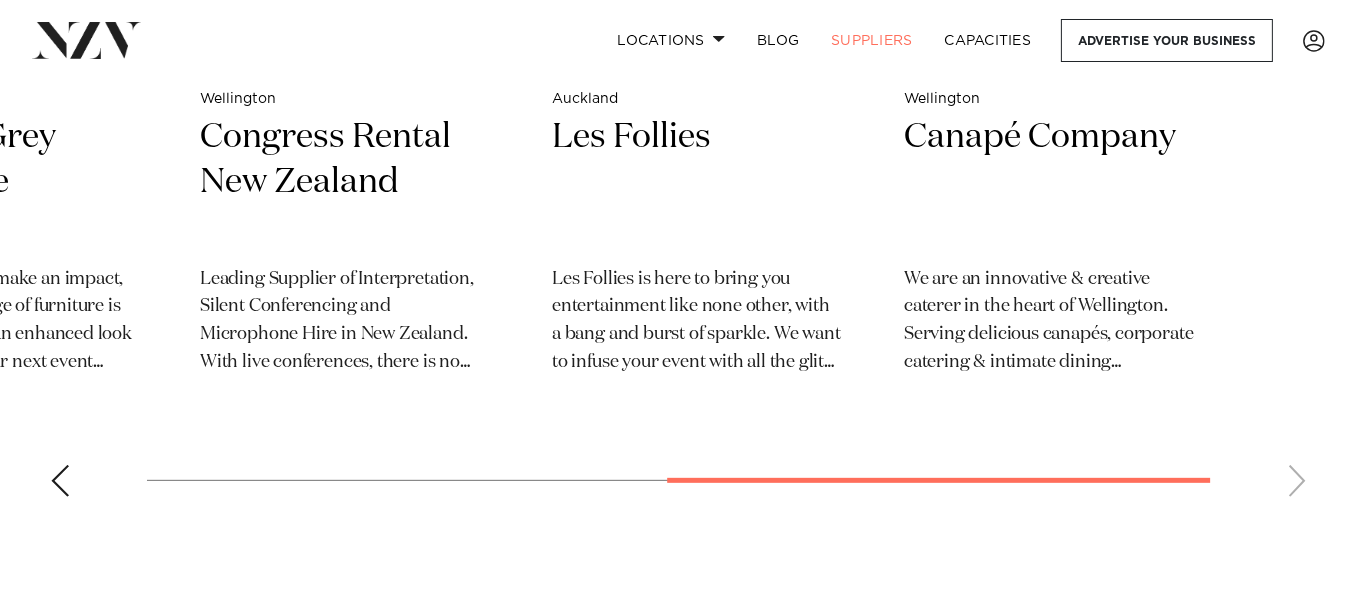 click at bounding box center [60, 481] 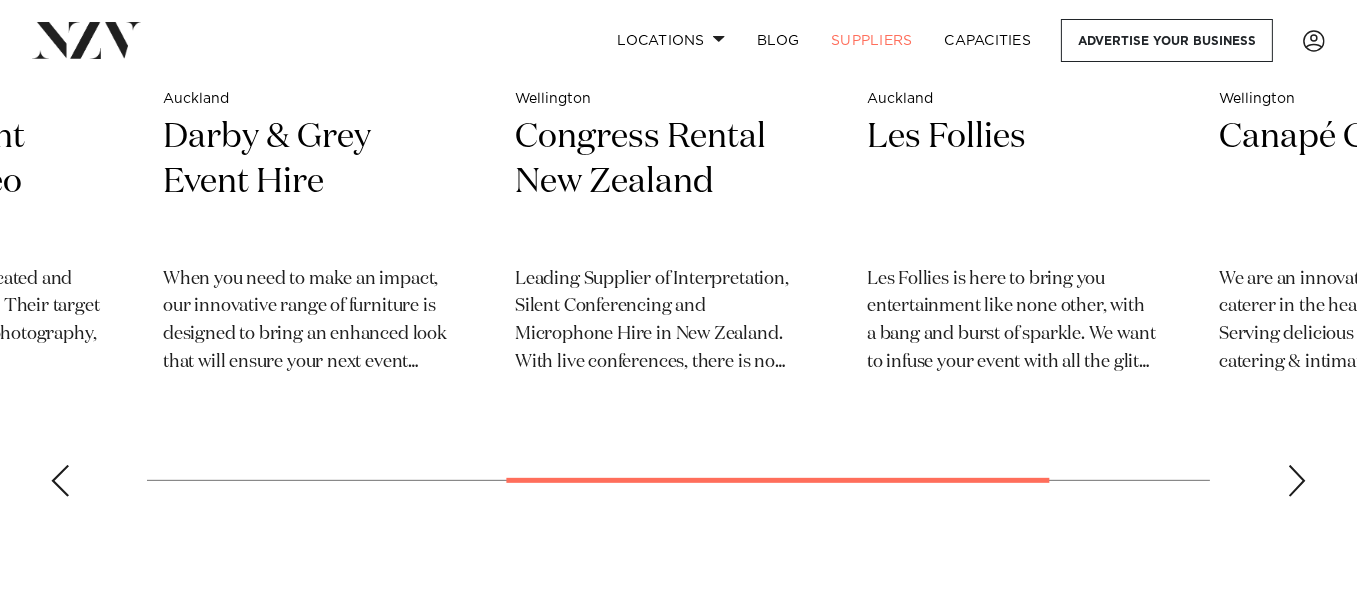 click at bounding box center [60, 481] 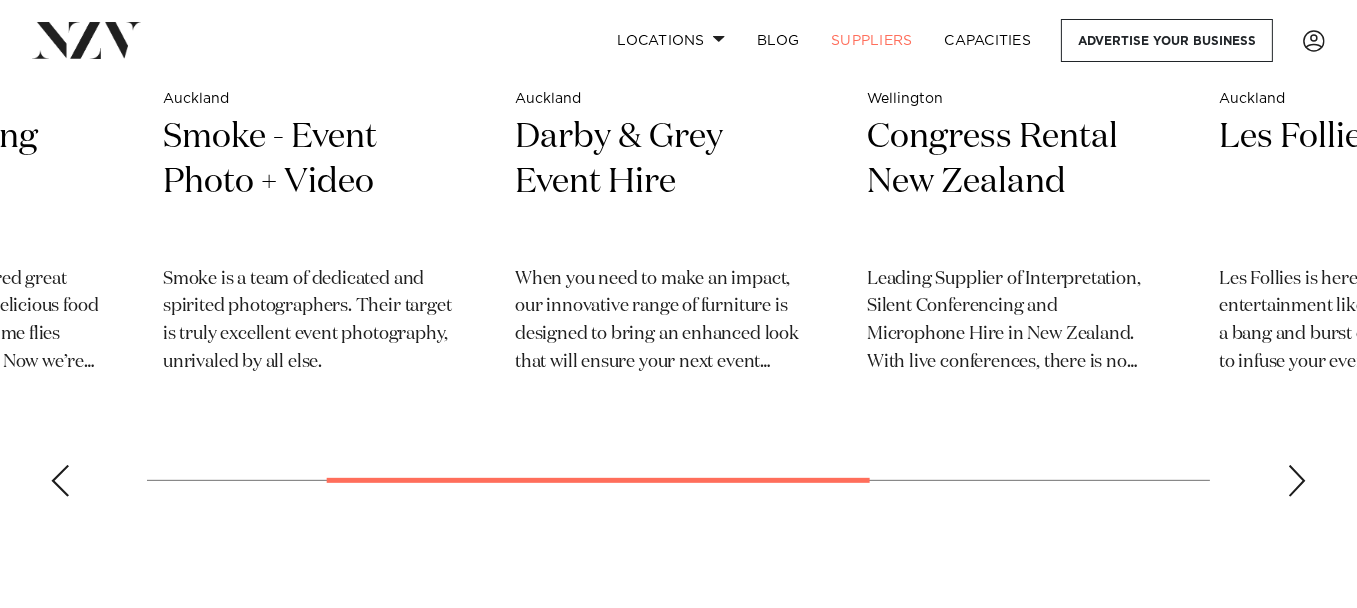 click at bounding box center [60, 481] 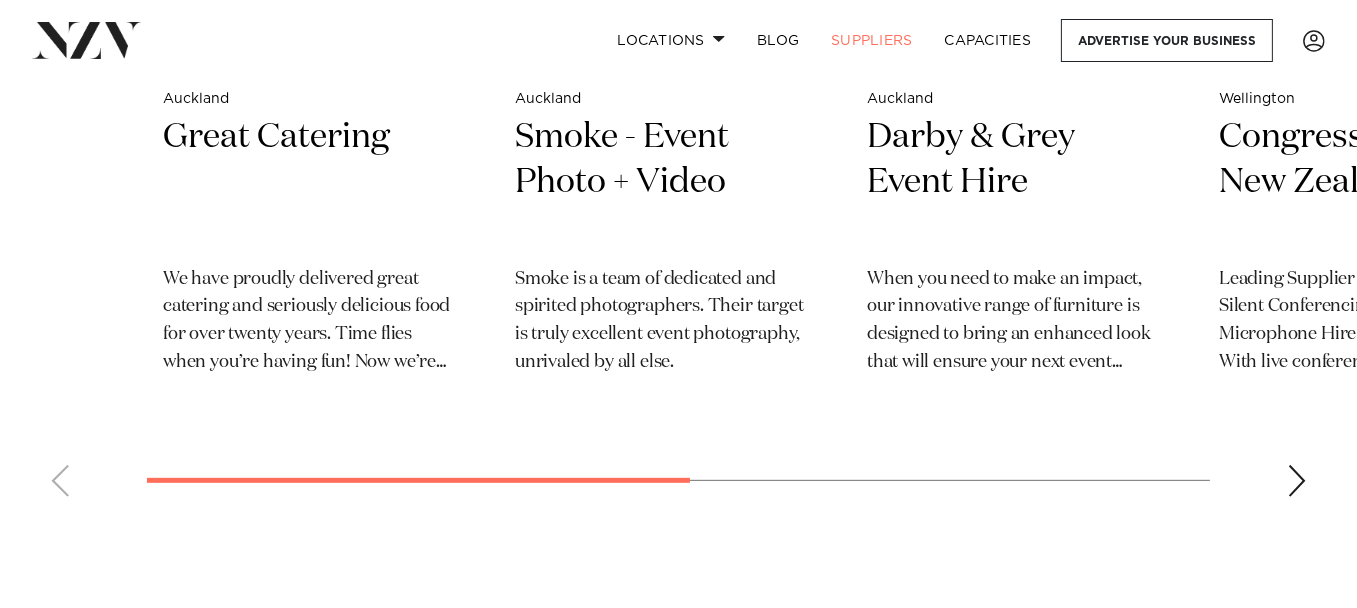 click on "[CITY]
Great Catering
We have proudly delivered great catering and seriously delicious food for over twenty years. Time flies when you’re having fun! Now we’re pushing the boundaries of expectation, flexing a little muscle, and turning our talents towards innovative concepts and creative executions.
[CITY]
Smoke - Event Photo + Video
Smoke is a team of dedicated and spirited photographers. Their target is truly excellent event photography, unrivaled by all else.
[CITY]
Darby & Grey Event Hire" at bounding box center (678, 78) 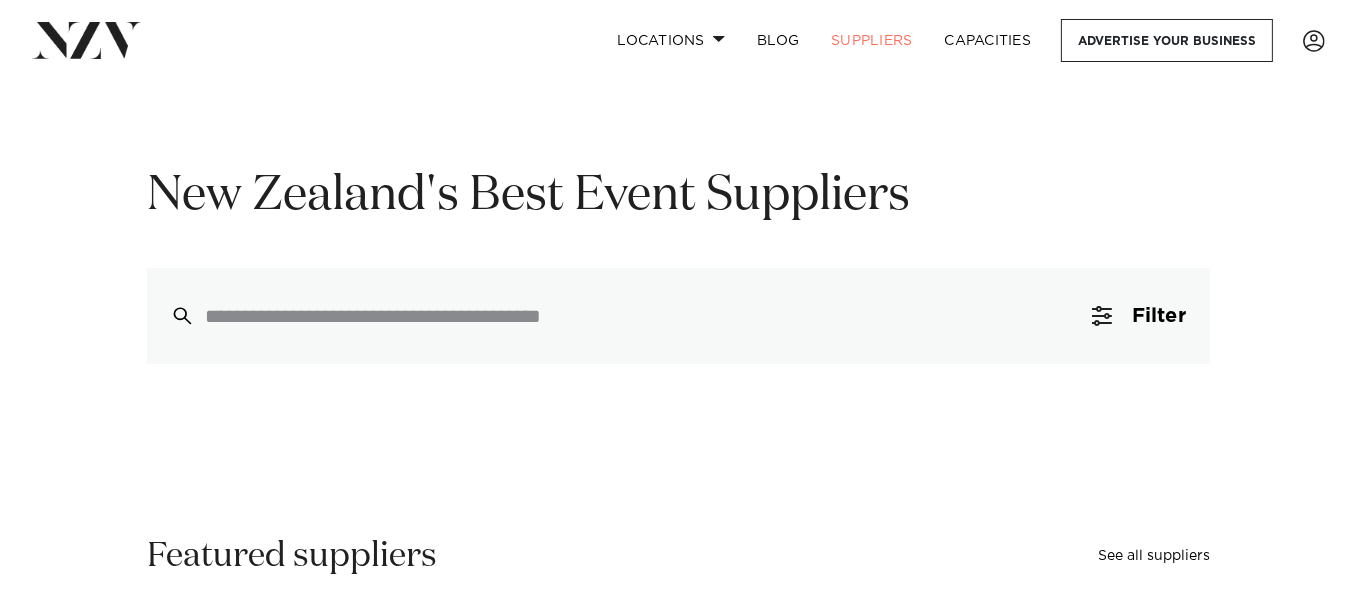 scroll, scrollTop: 0, scrollLeft: 0, axis: both 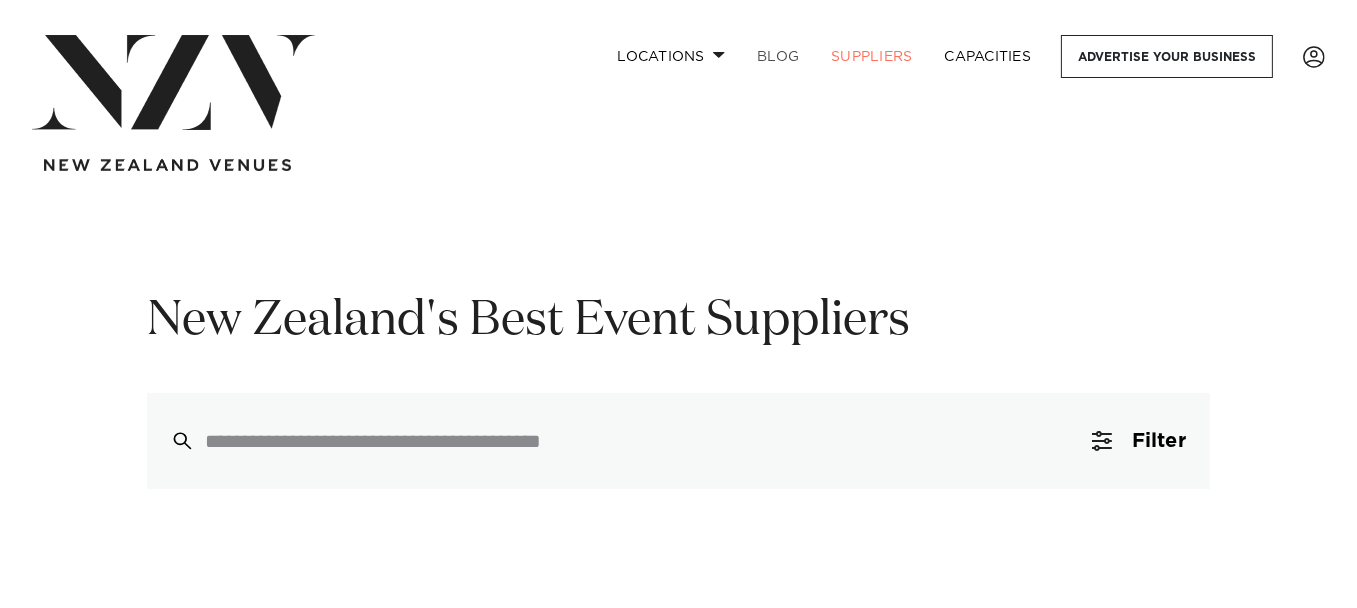 click on "BLOG" at bounding box center [778, 56] 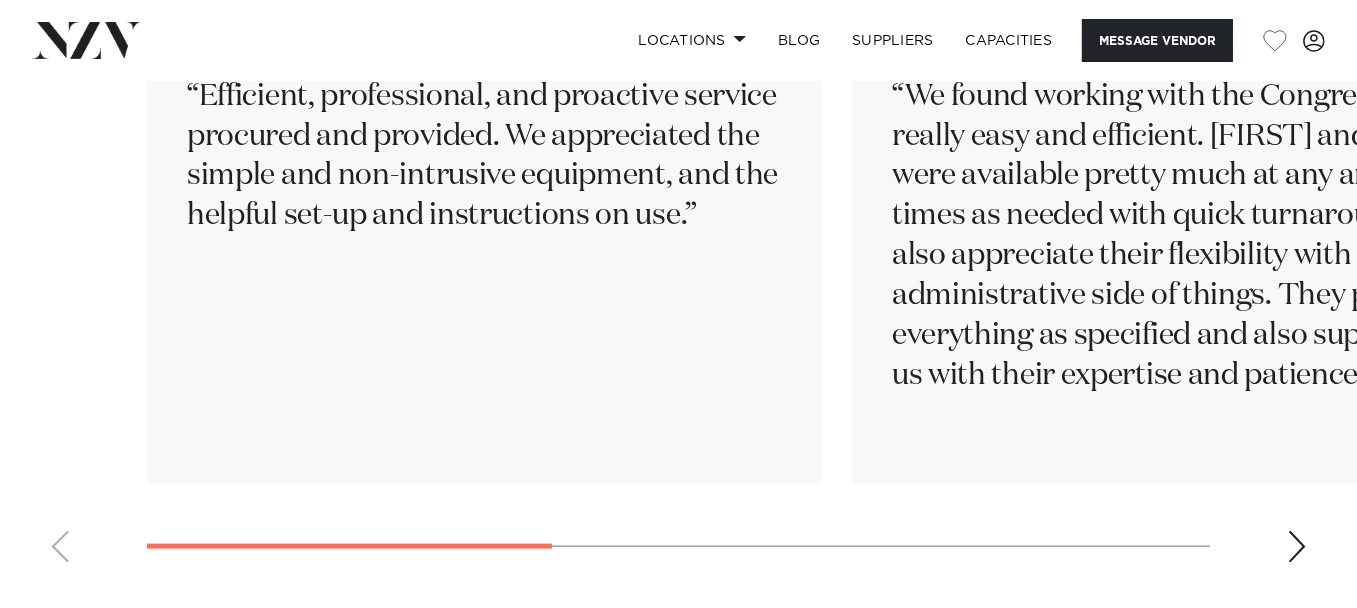 scroll, scrollTop: 3400, scrollLeft: 0, axis: vertical 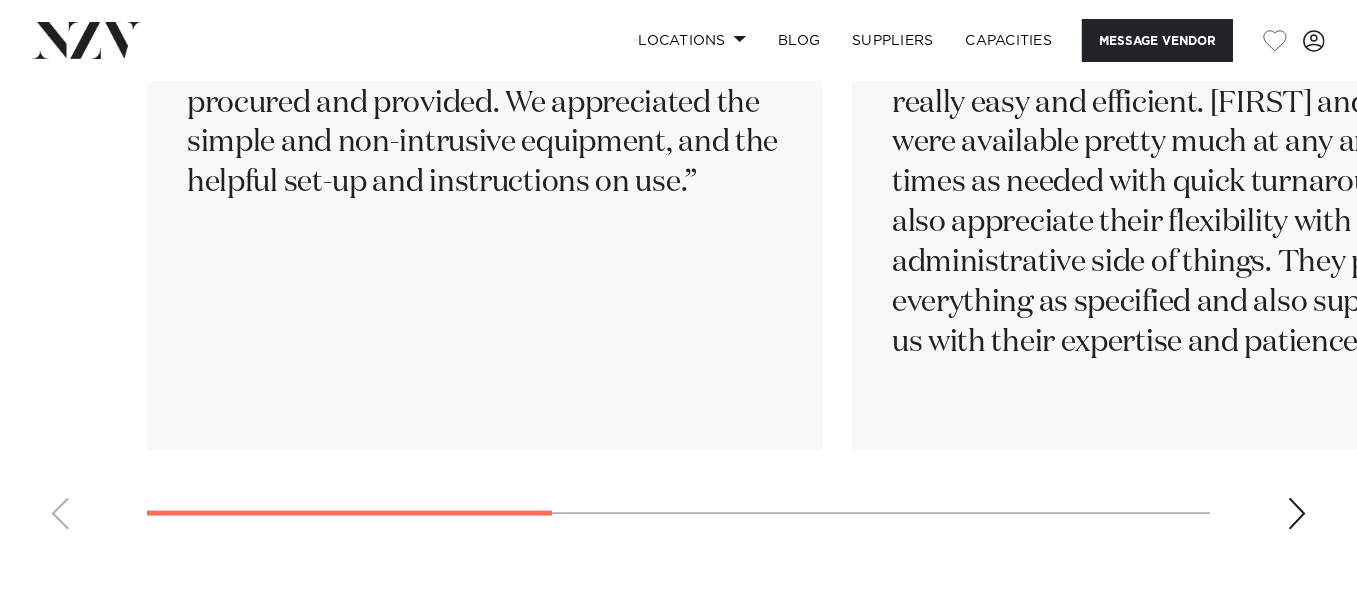click at bounding box center [1297, 514] 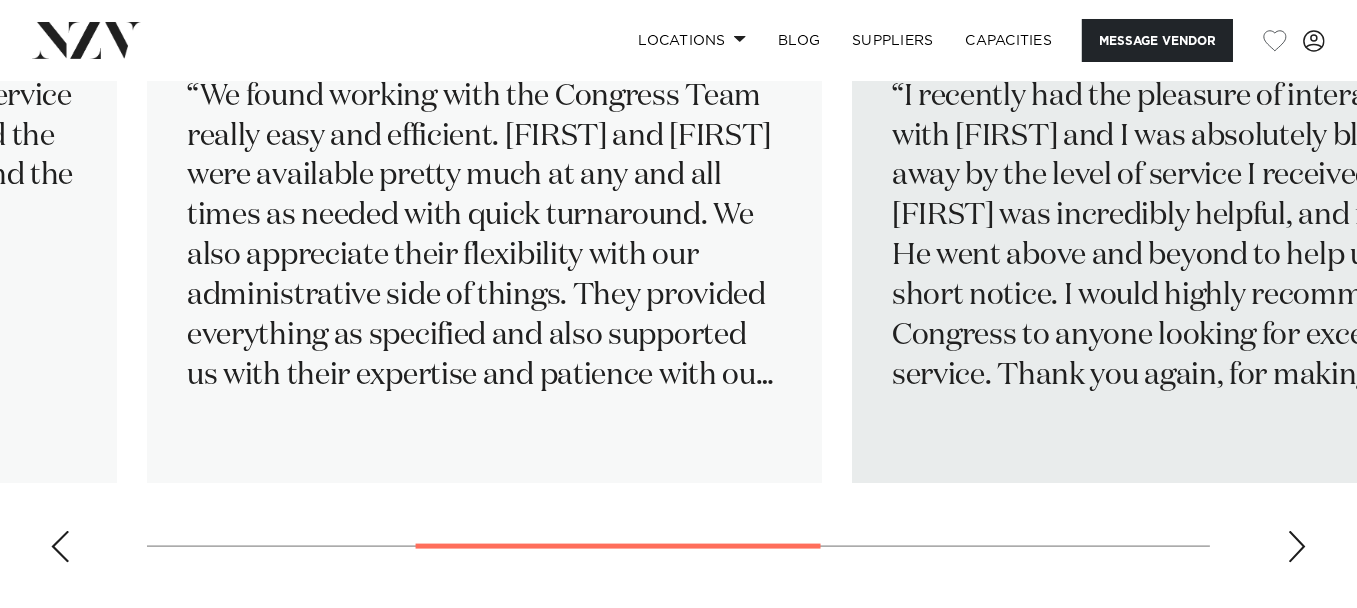 scroll, scrollTop: 3400, scrollLeft: 0, axis: vertical 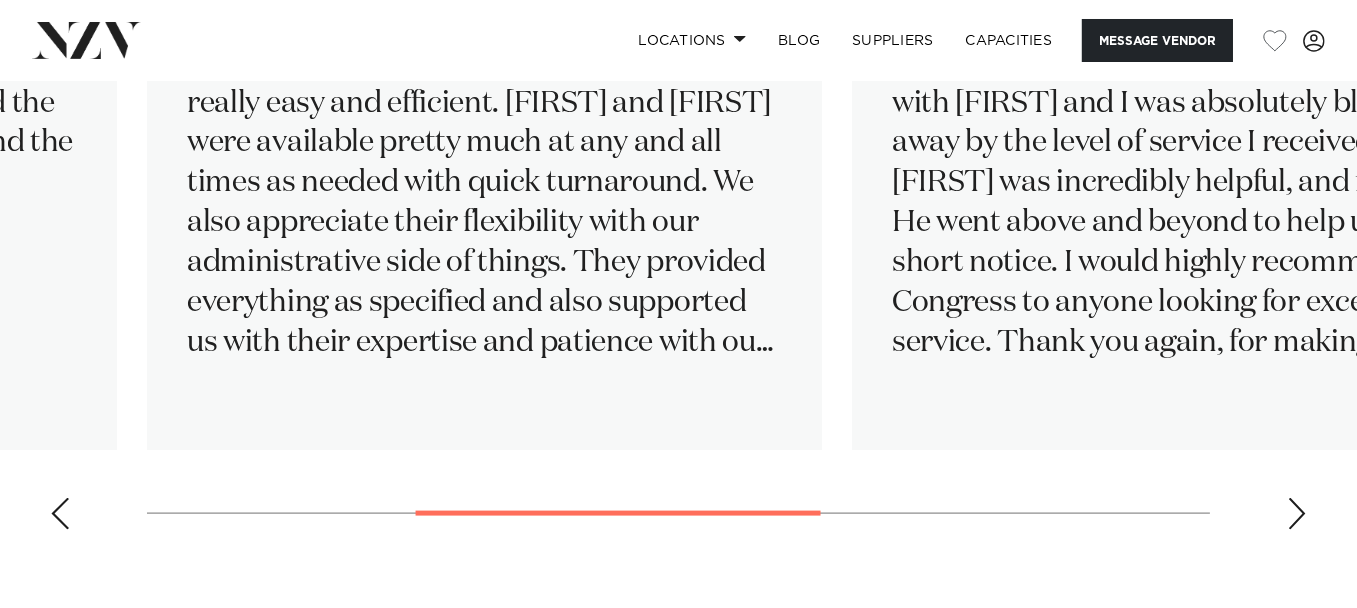 click at bounding box center (1297, 514) 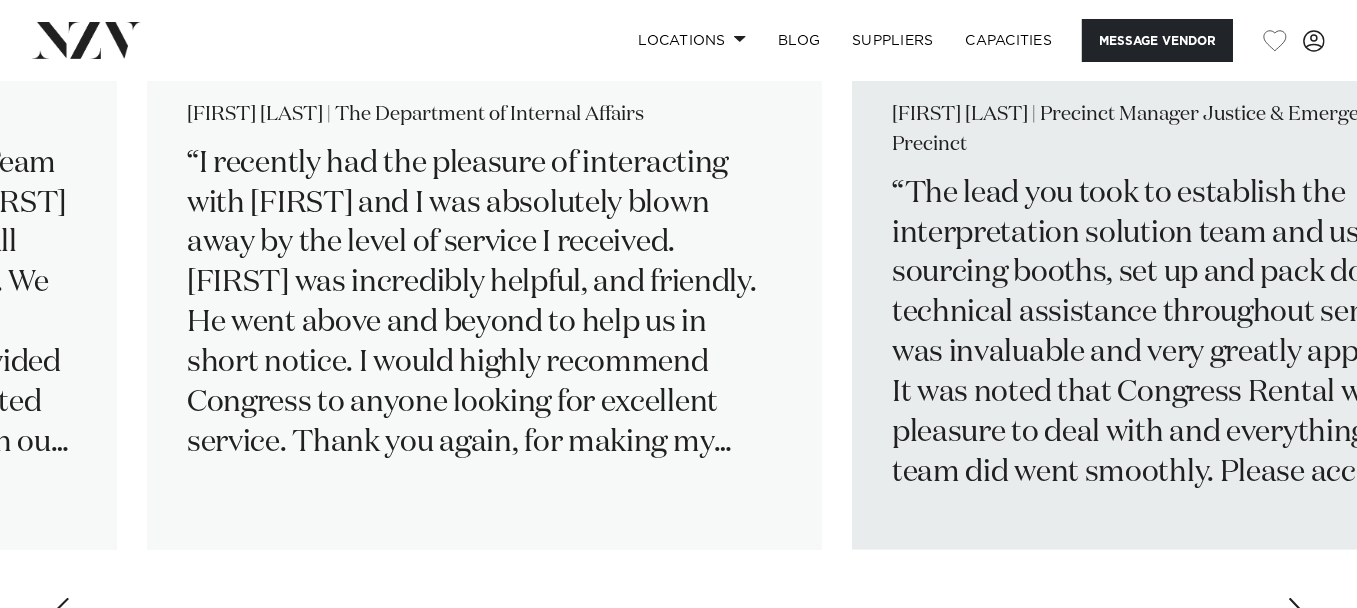 scroll, scrollTop: 3400, scrollLeft: 0, axis: vertical 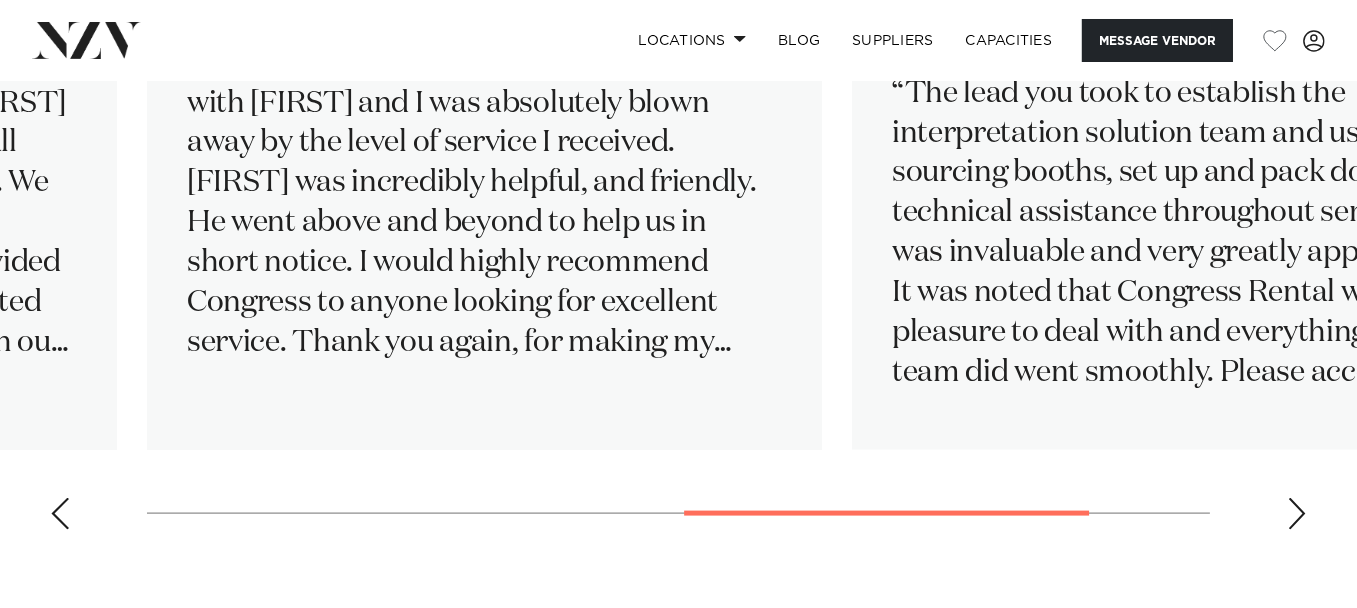 click at bounding box center [1297, 514] 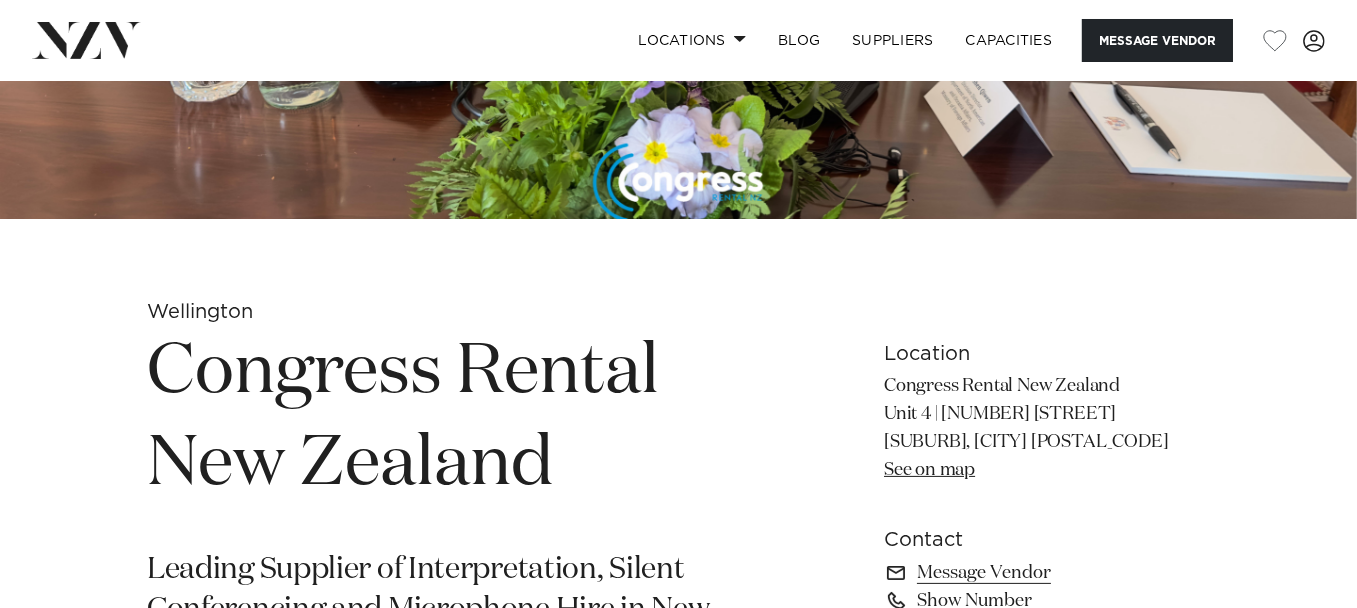 scroll, scrollTop: 300, scrollLeft: 0, axis: vertical 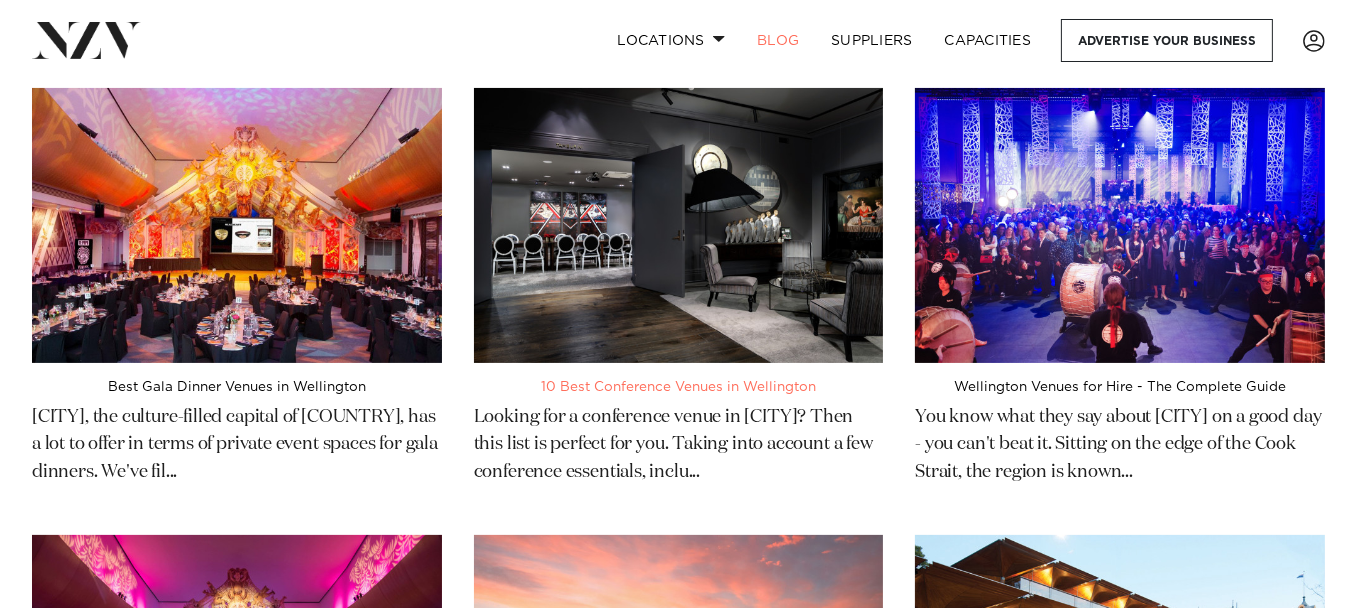 click on "10 Best Conference Venues in Wellington" at bounding box center (679, 387) 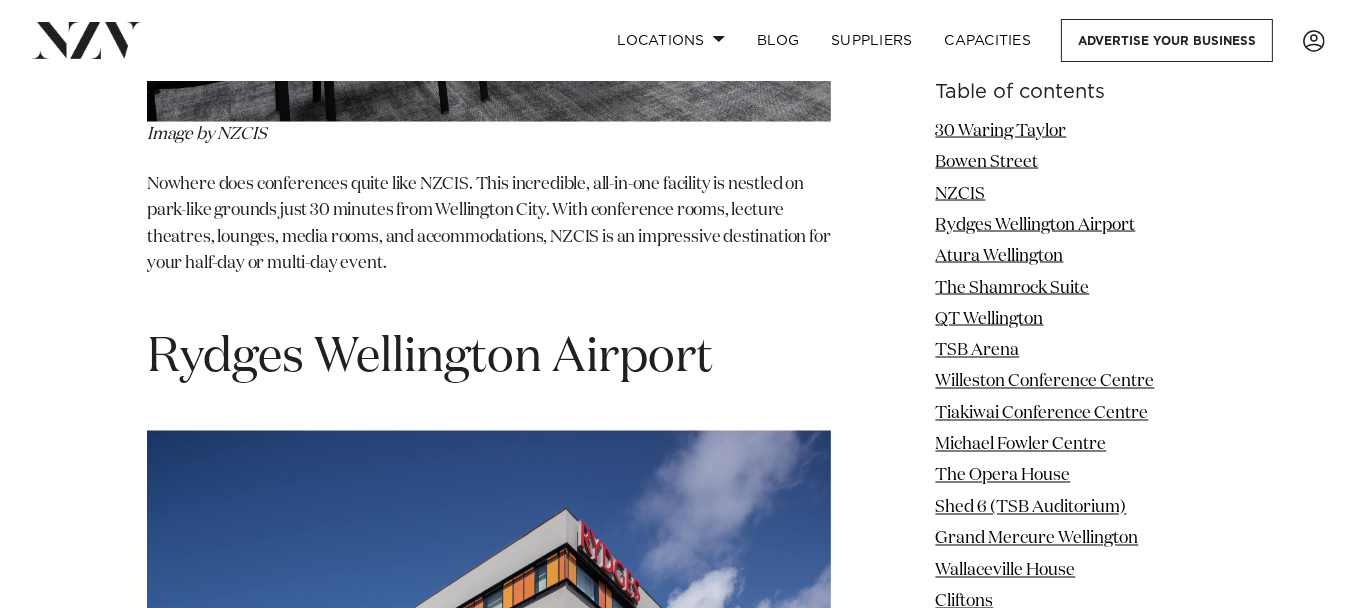 scroll, scrollTop: 4400, scrollLeft: 0, axis: vertical 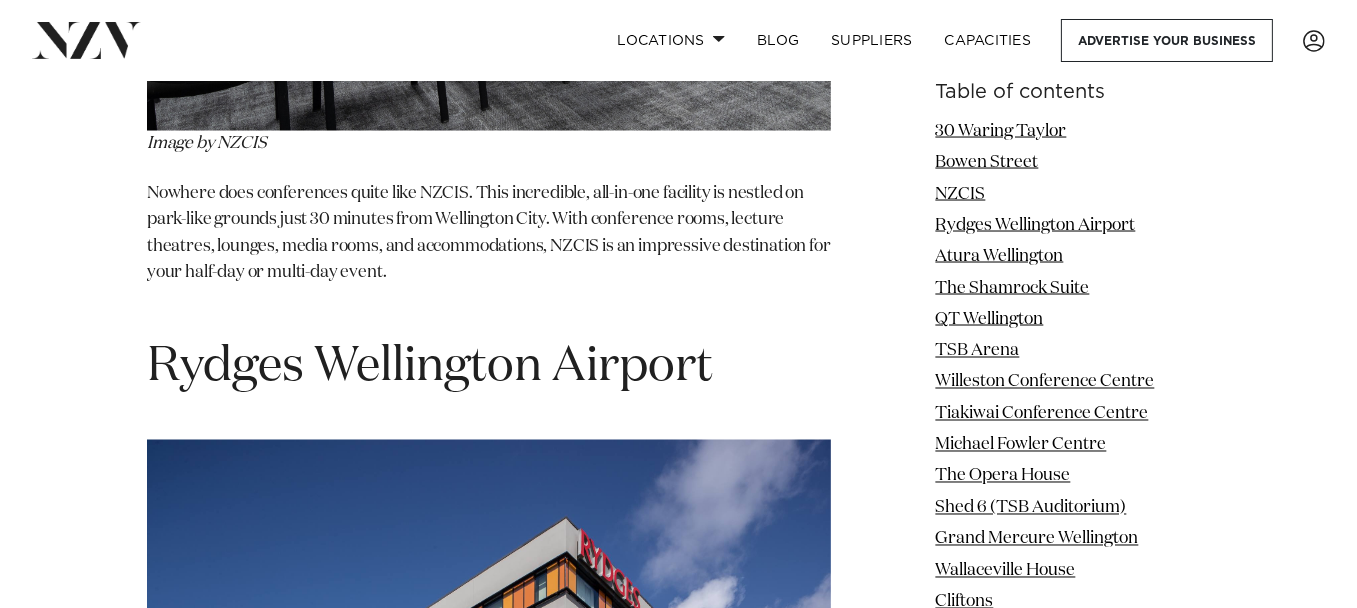 click at bounding box center (489, 668) 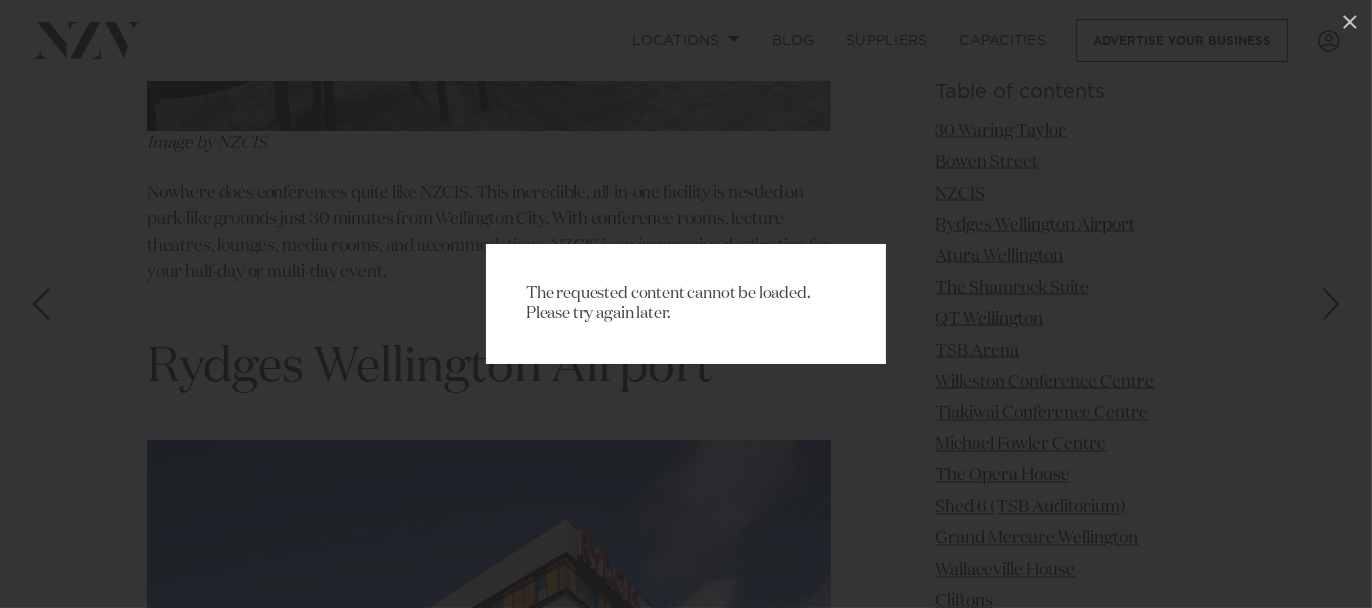 click on "The requested content cannot be loaded.   Please try again later." at bounding box center (686, 304) 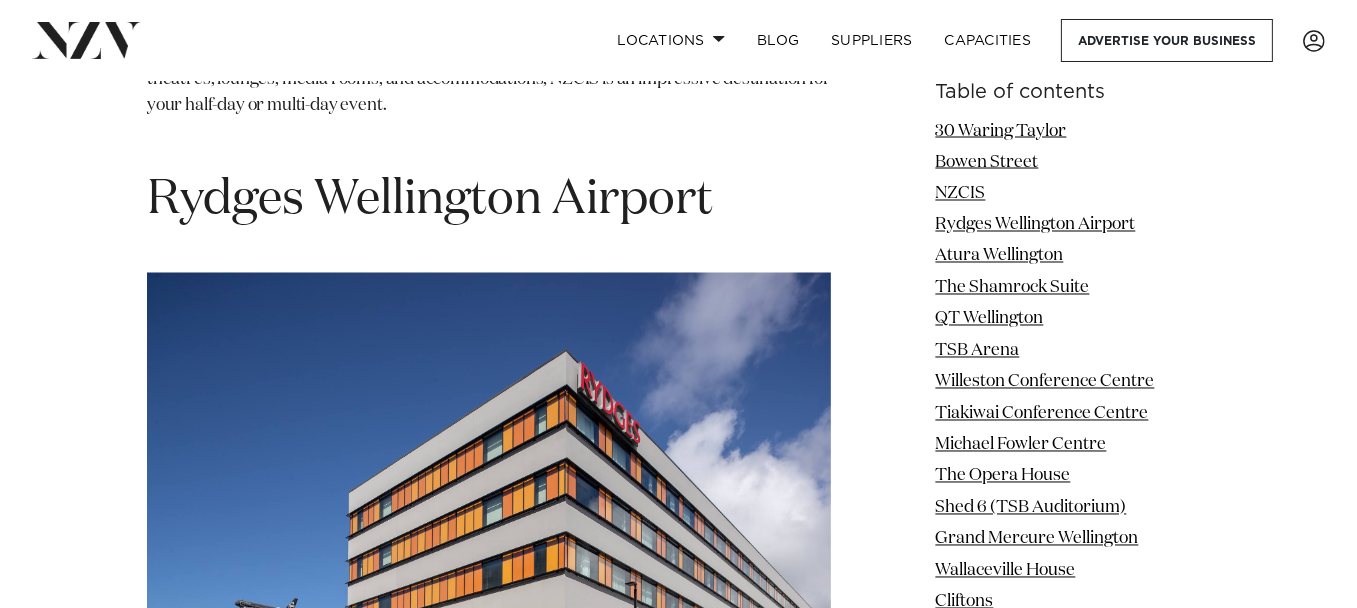 scroll, scrollTop: 4600, scrollLeft: 0, axis: vertical 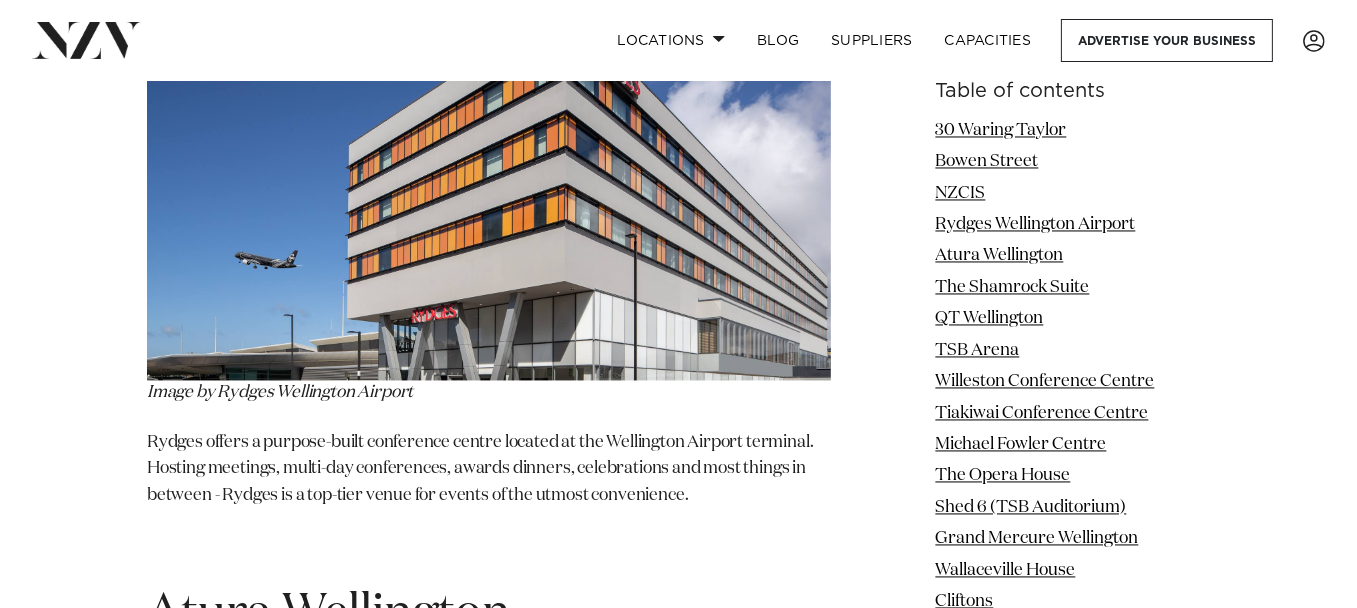 click on "NZCIS" at bounding box center [1072, 194] 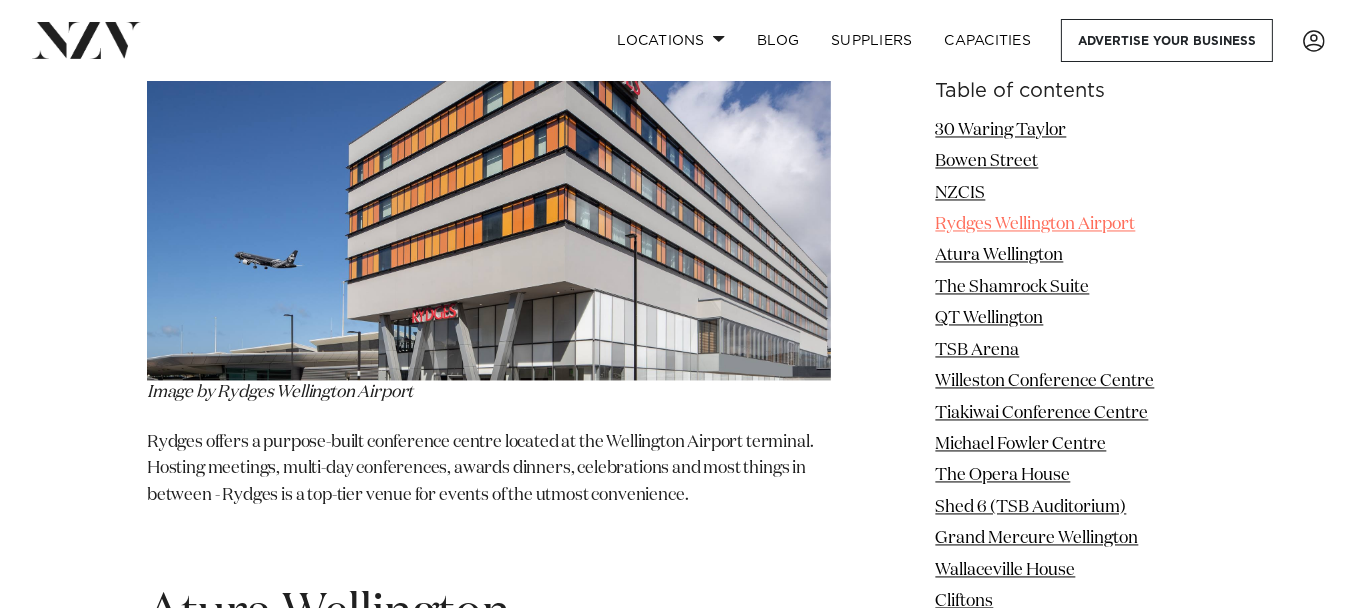 click on "Rydges Wellington Airport" at bounding box center [1035, 224] 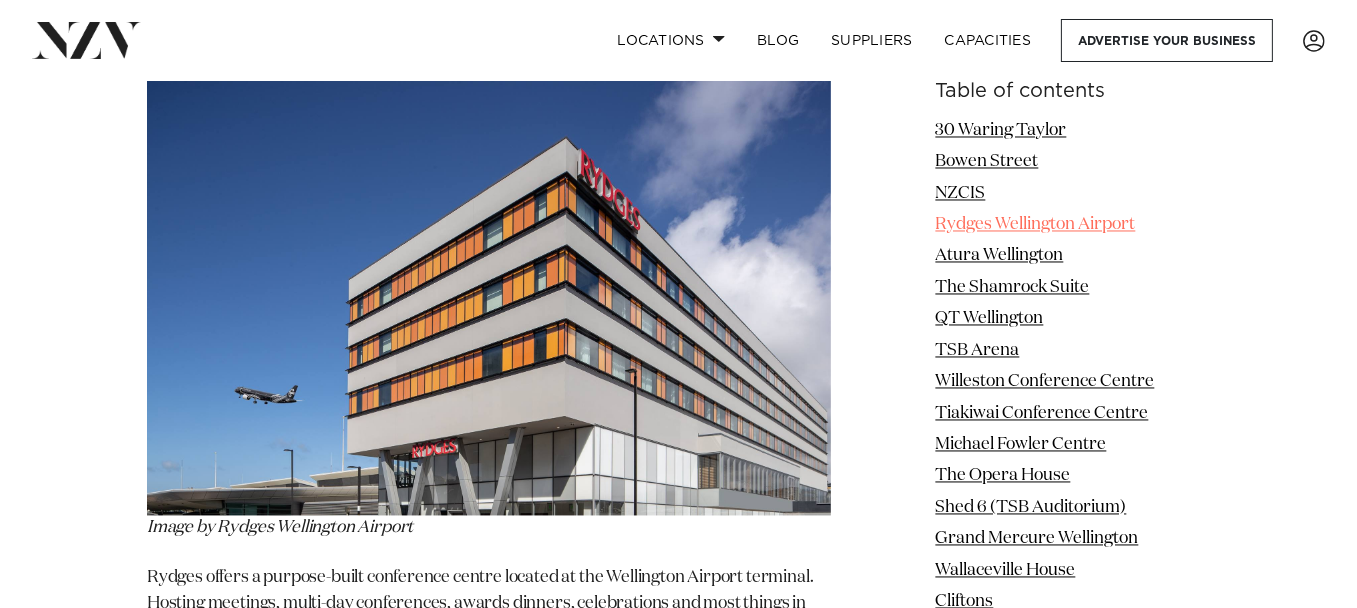 click on "Rydges Wellington Airport" at bounding box center [1035, 224] 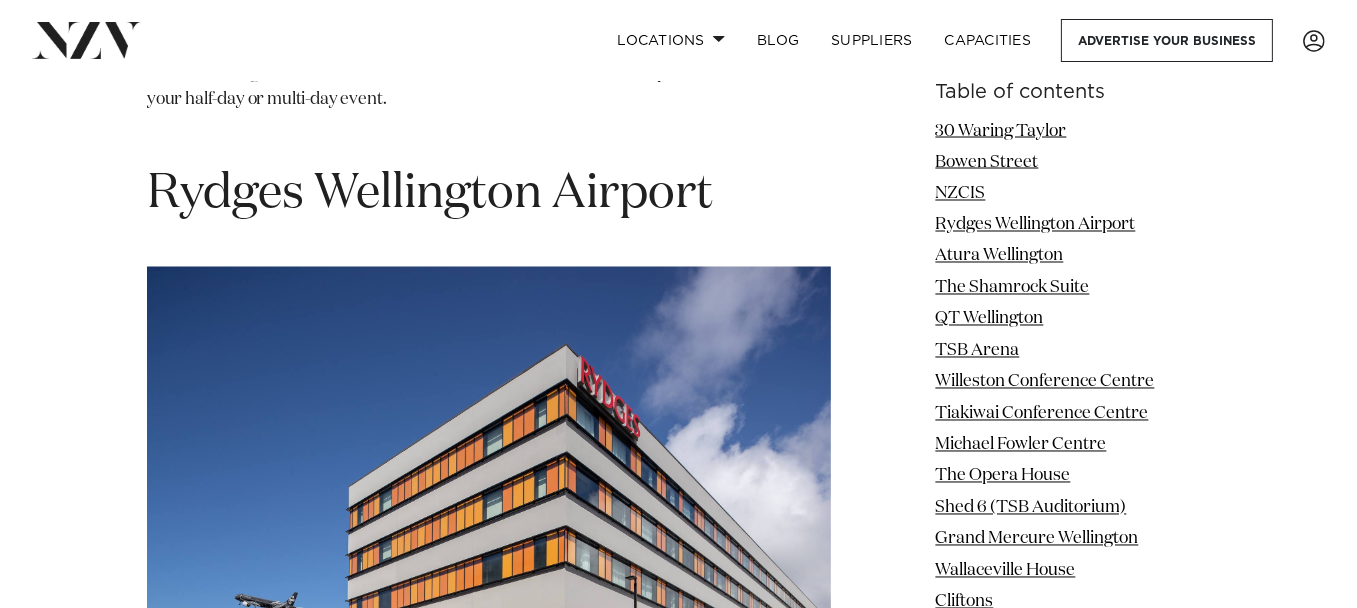 scroll, scrollTop: 4695, scrollLeft: 0, axis: vertical 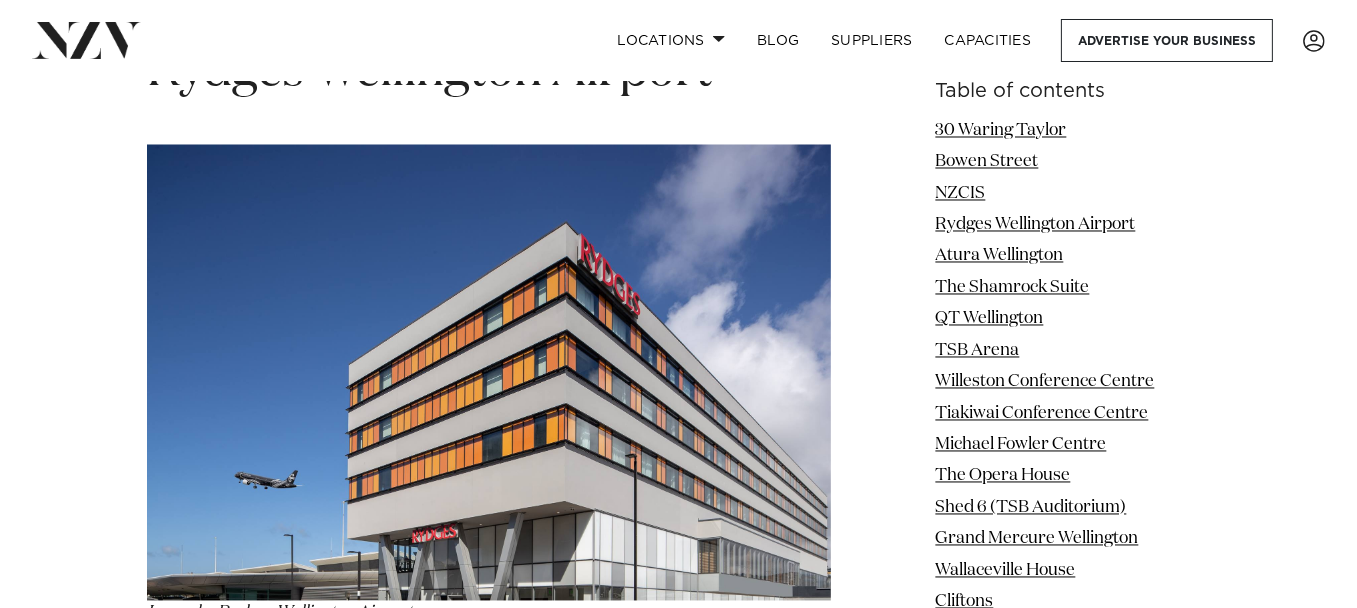 click on "Rydges offers a purpose-built conference centre located at the Wellington Airport terminal. Hosting meetings, multi-day conferences, awards dinners, celebrations and most things in between - Rydges is a top-tier venue for events of the utmost convenience." at bounding box center (489, 690) 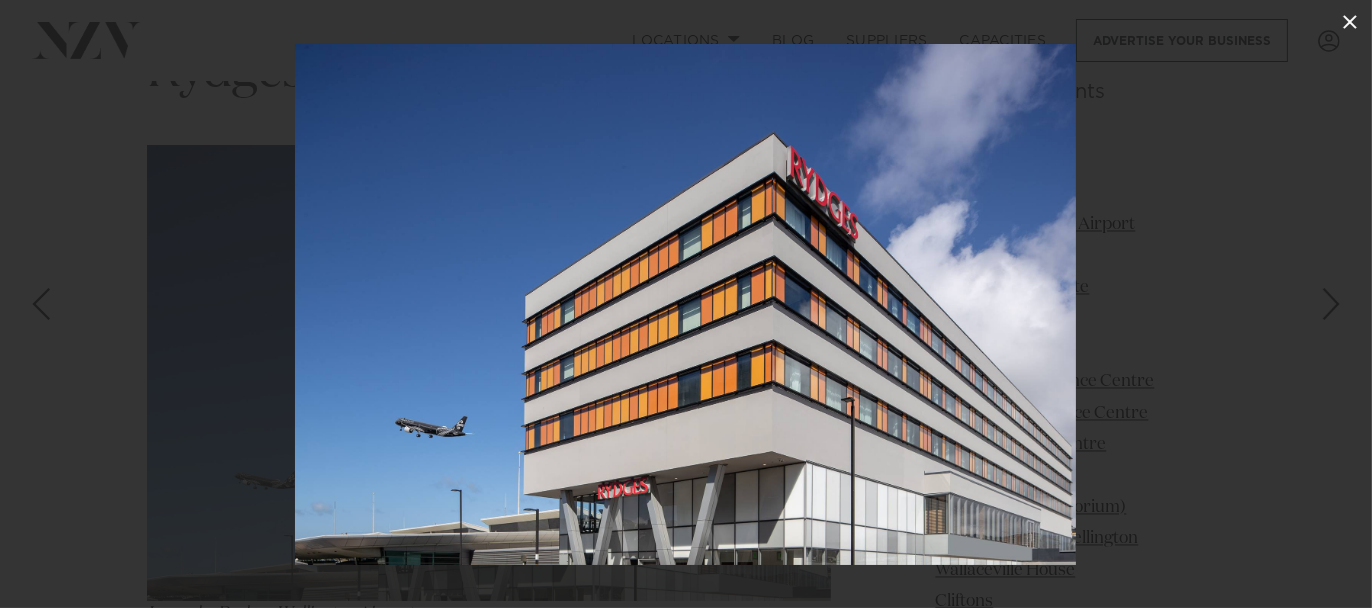click 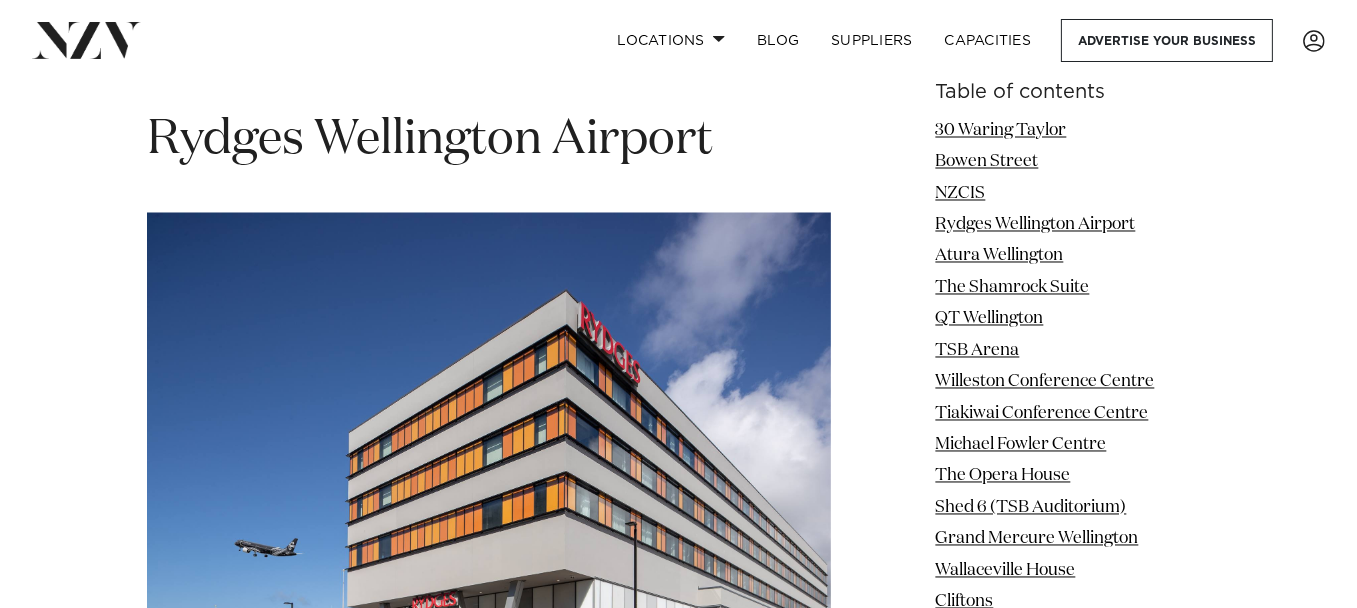 scroll, scrollTop: 4595, scrollLeft: 0, axis: vertical 